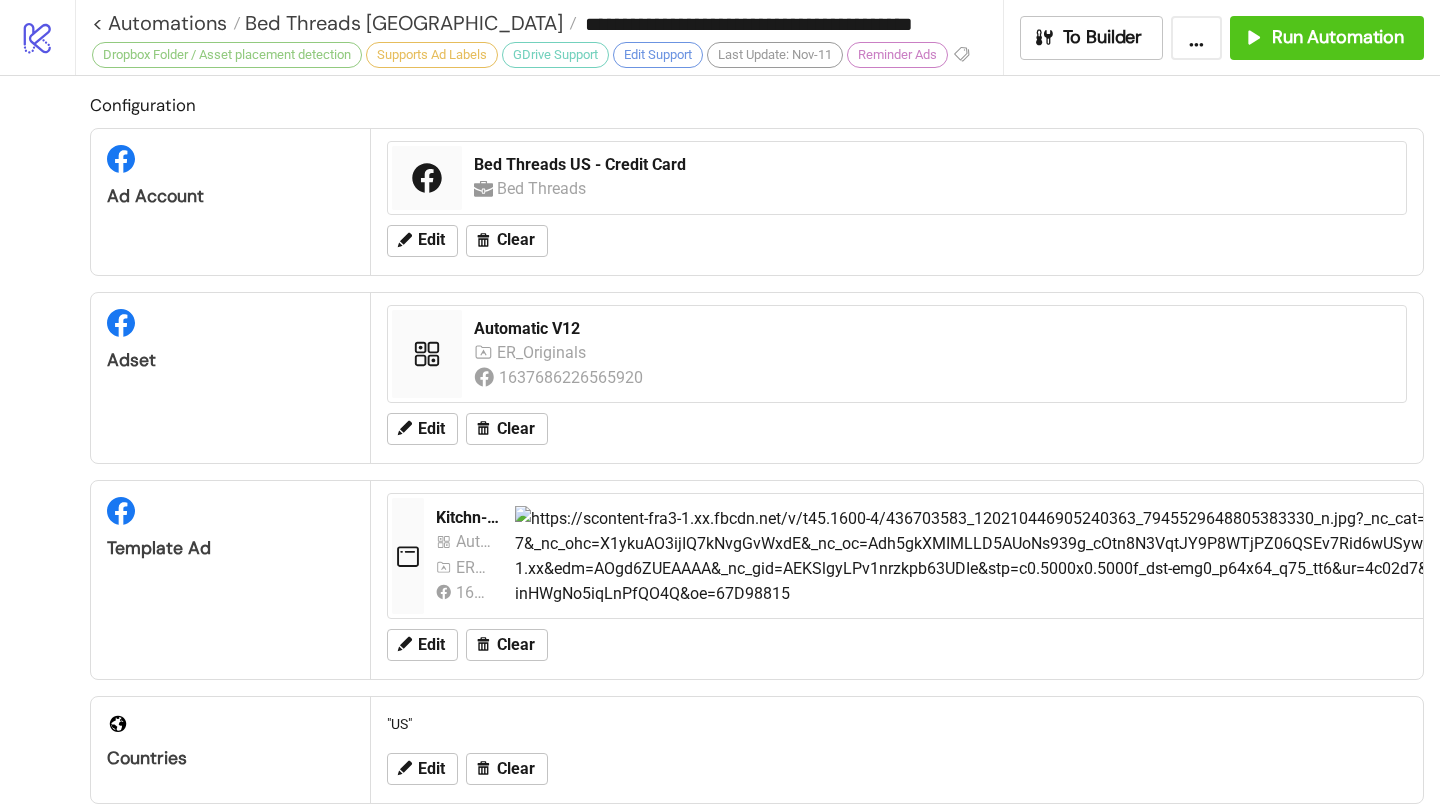 scroll, scrollTop: 0, scrollLeft: 0, axis: both 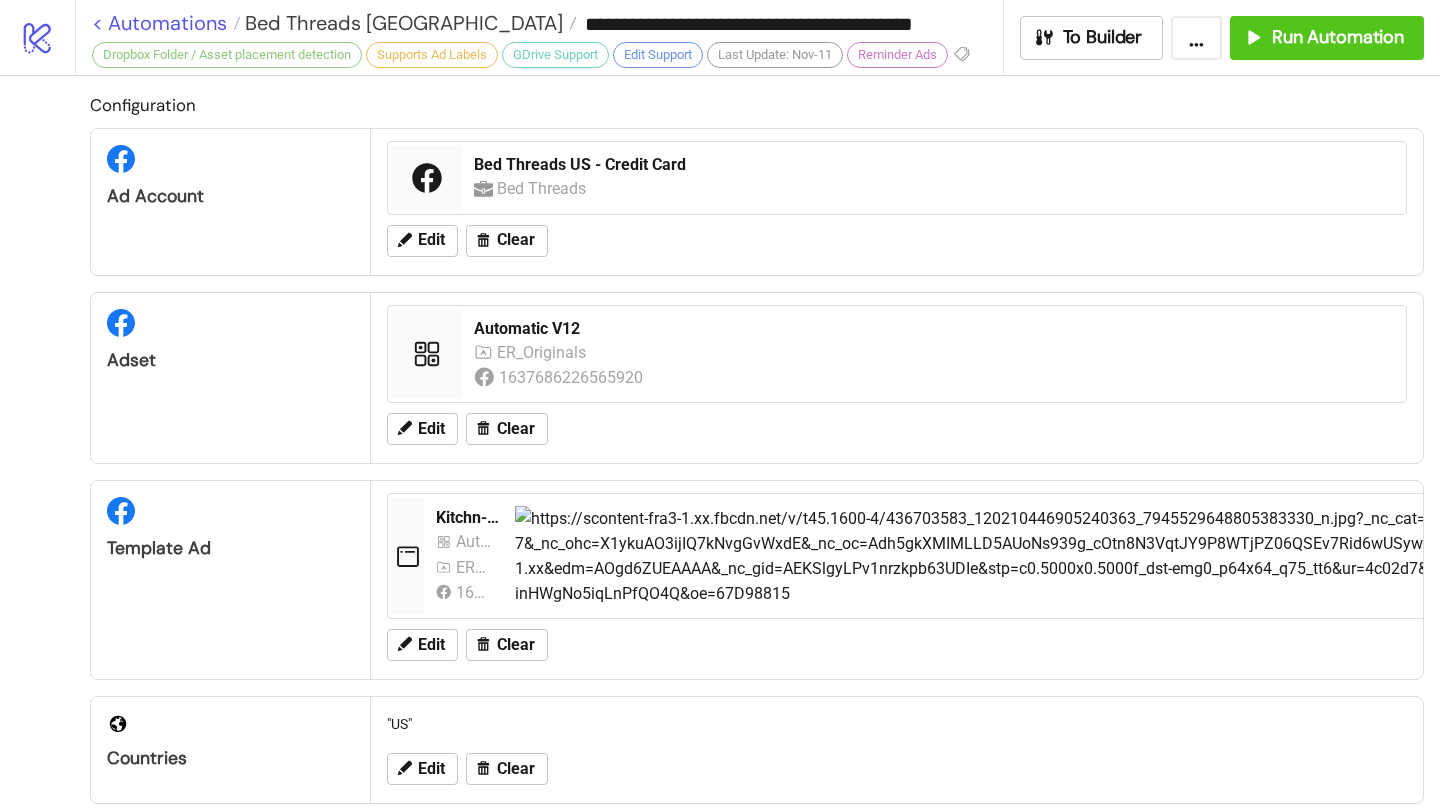 click on "< Automations" at bounding box center [166, 23] 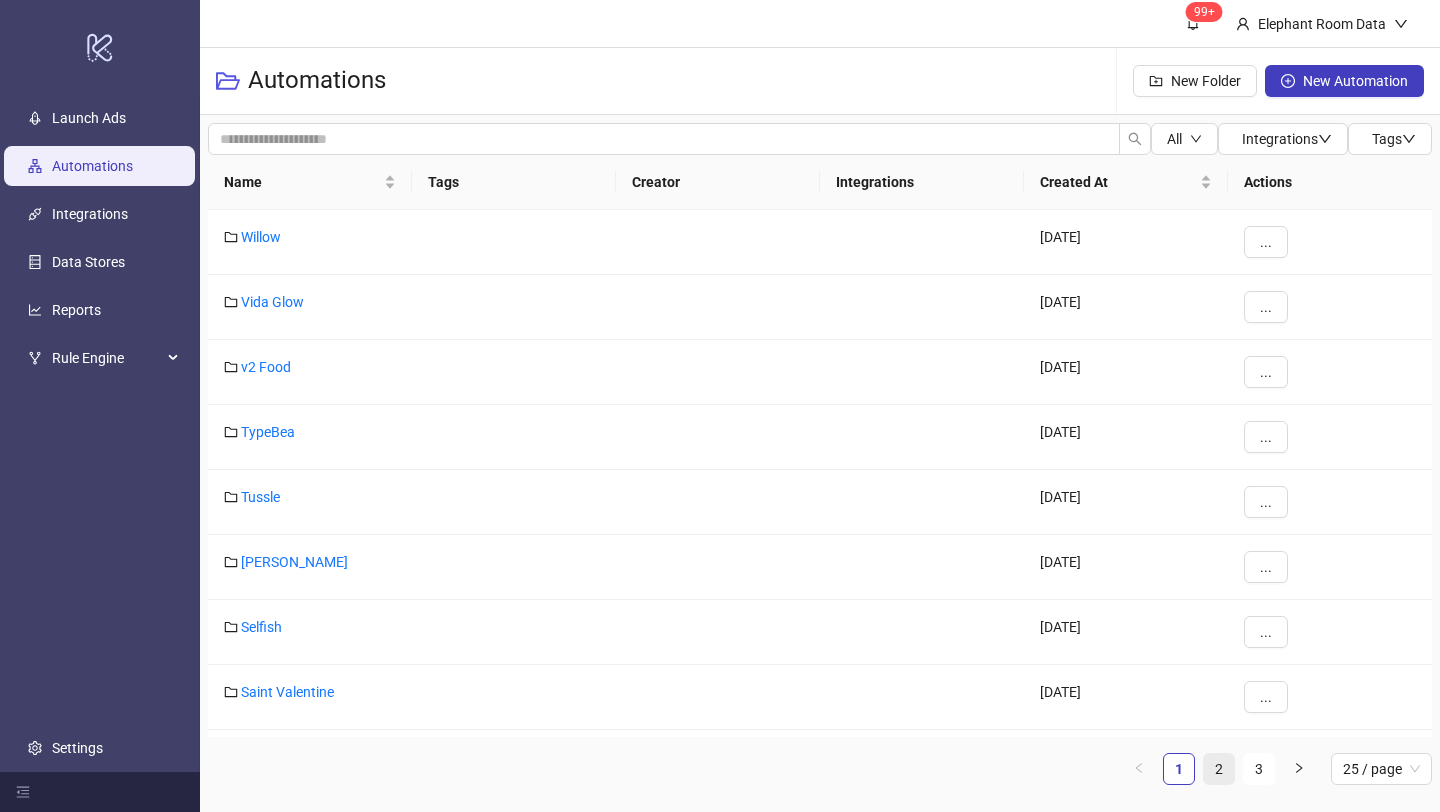 click on "2" at bounding box center (1219, 769) 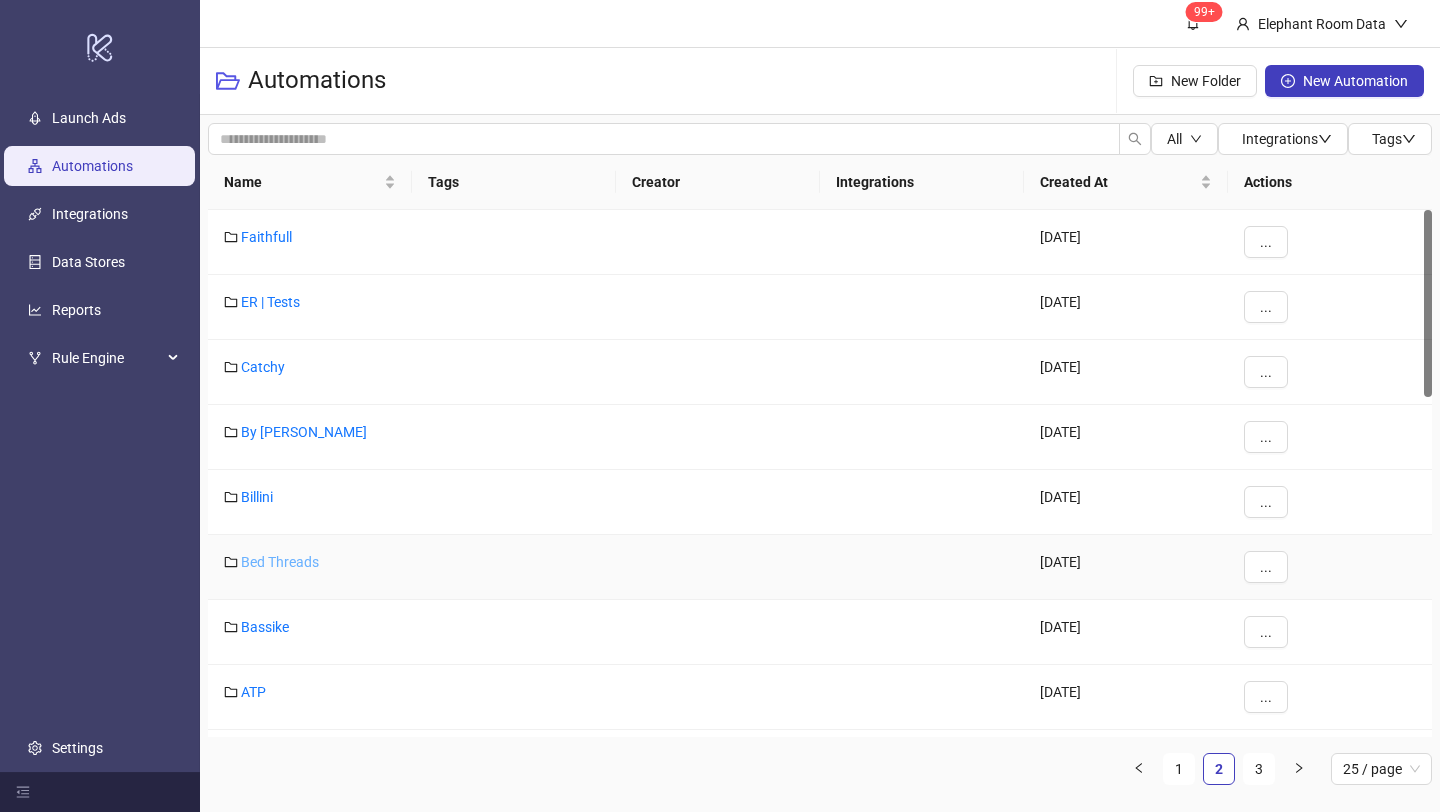 click on "Bed Threads" at bounding box center (280, 562) 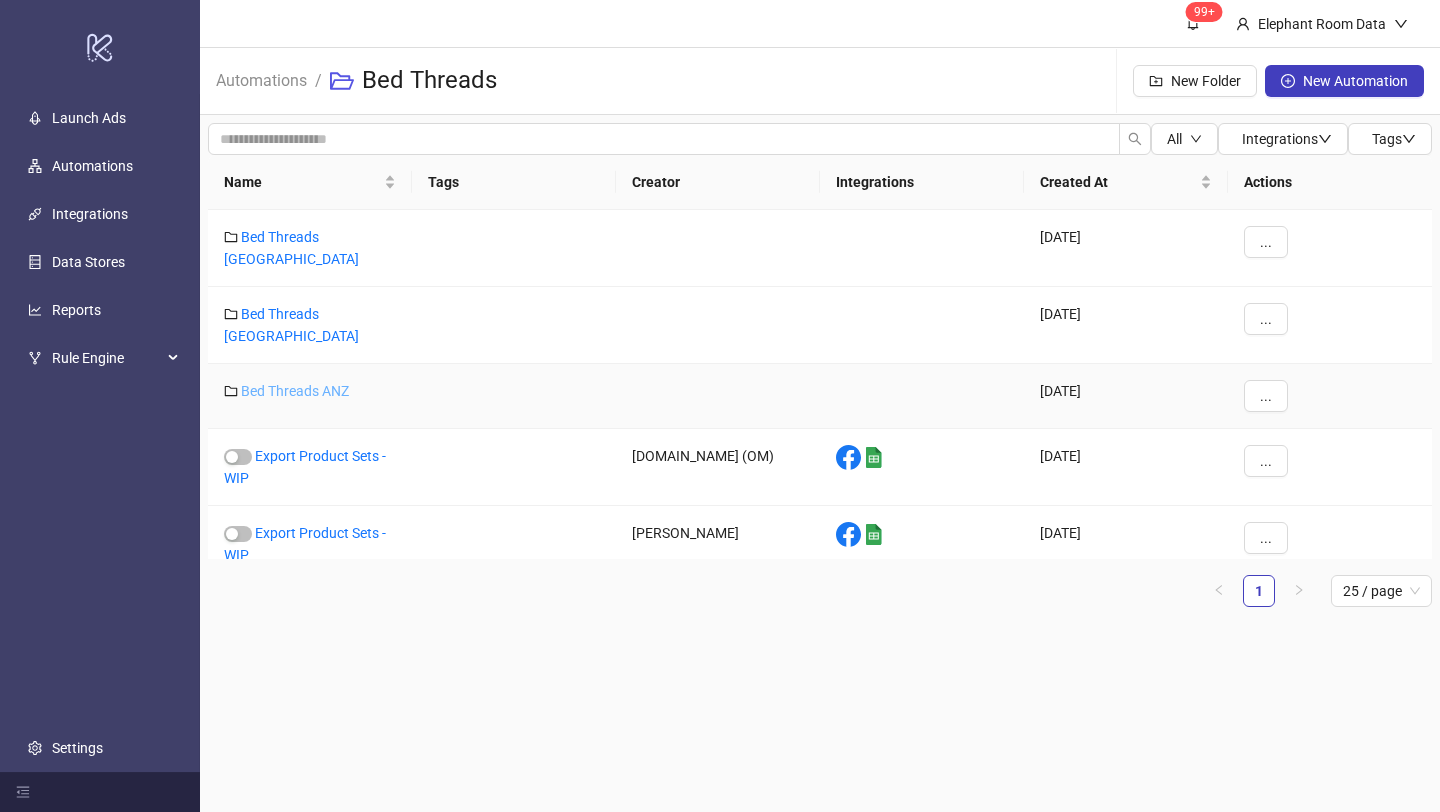 click on "Bed Threads ANZ" at bounding box center [295, 391] 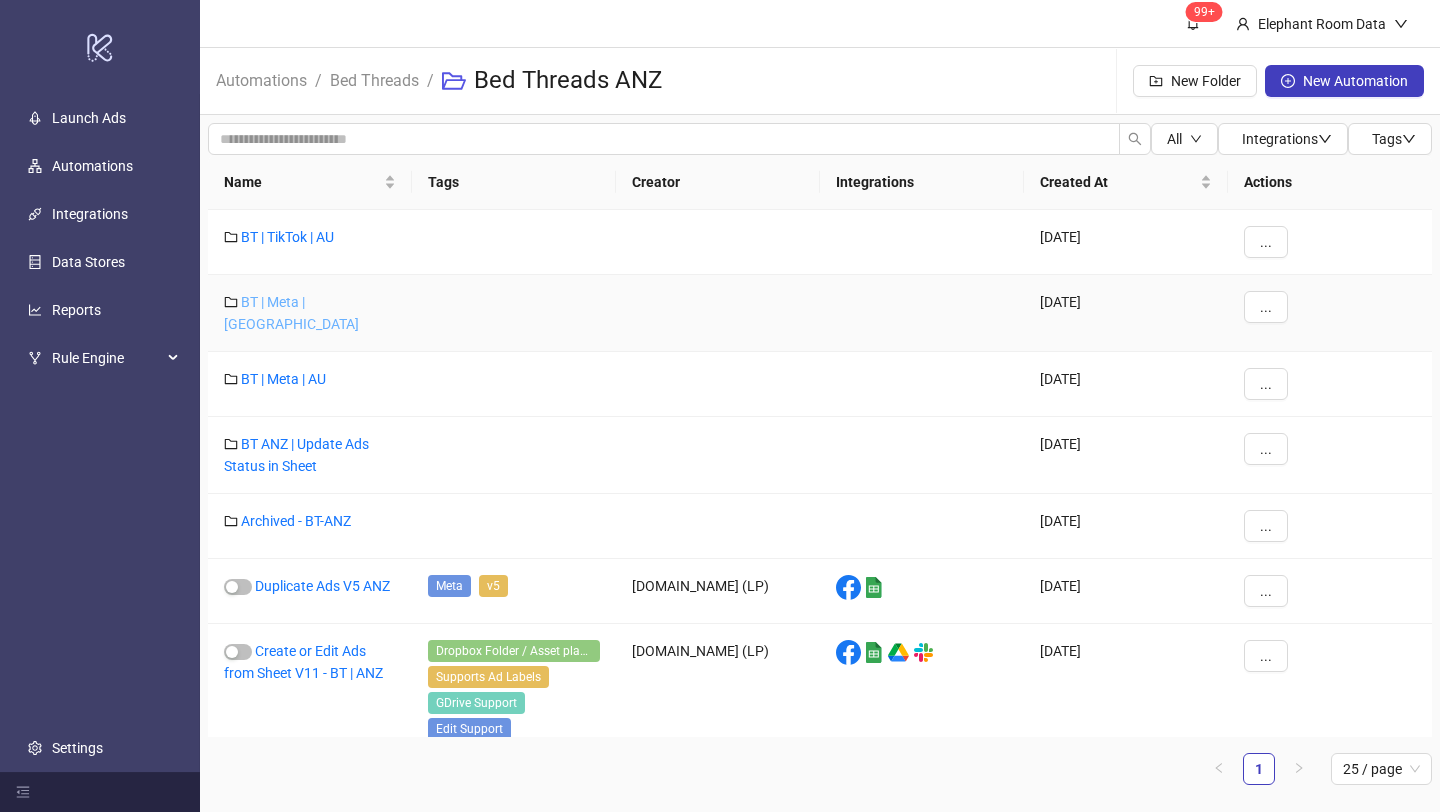 click on "BT | Meta | [GEOGRAPHIC_DATA]" at bounding box center [291, 313] 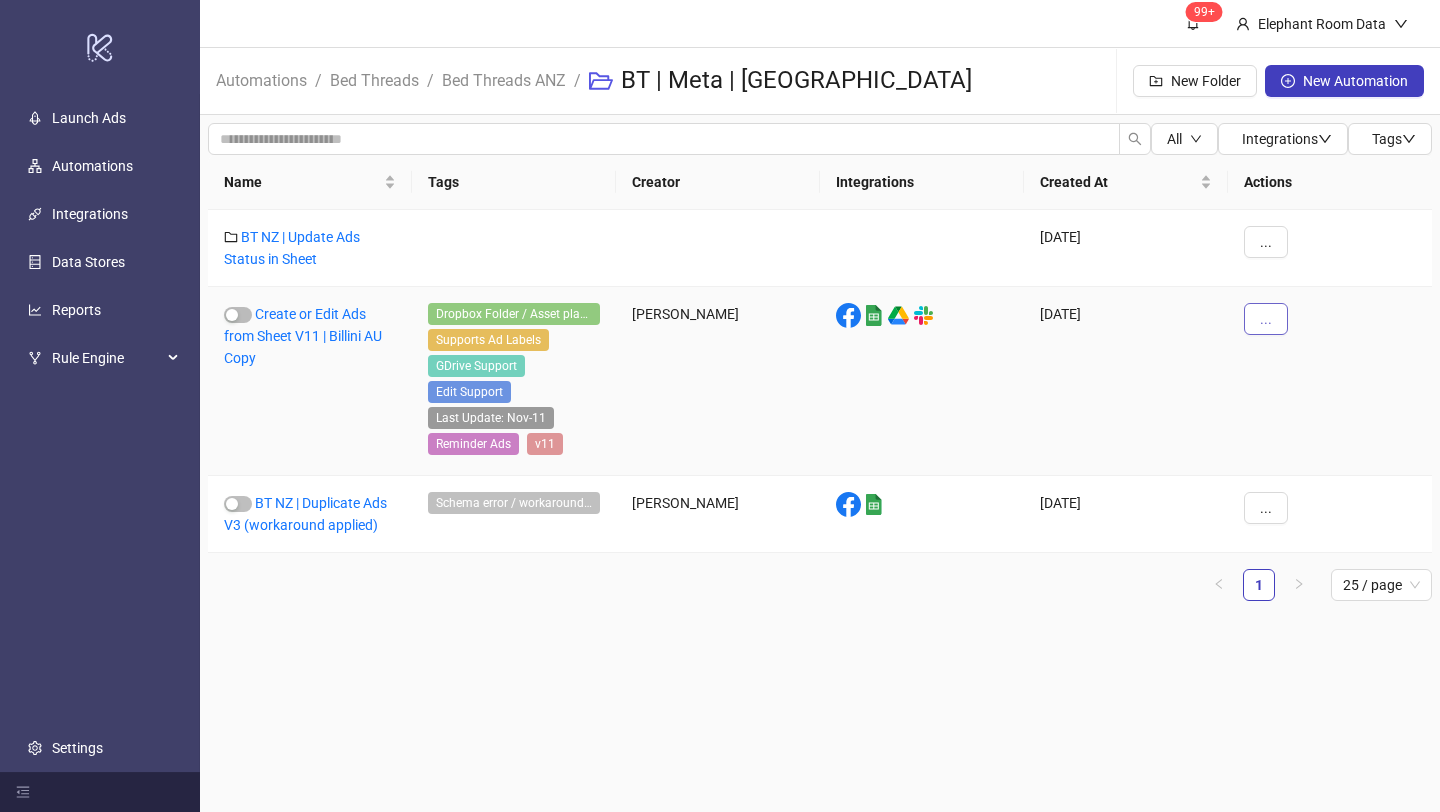 click on "..." at bounding box center (1266, 319) 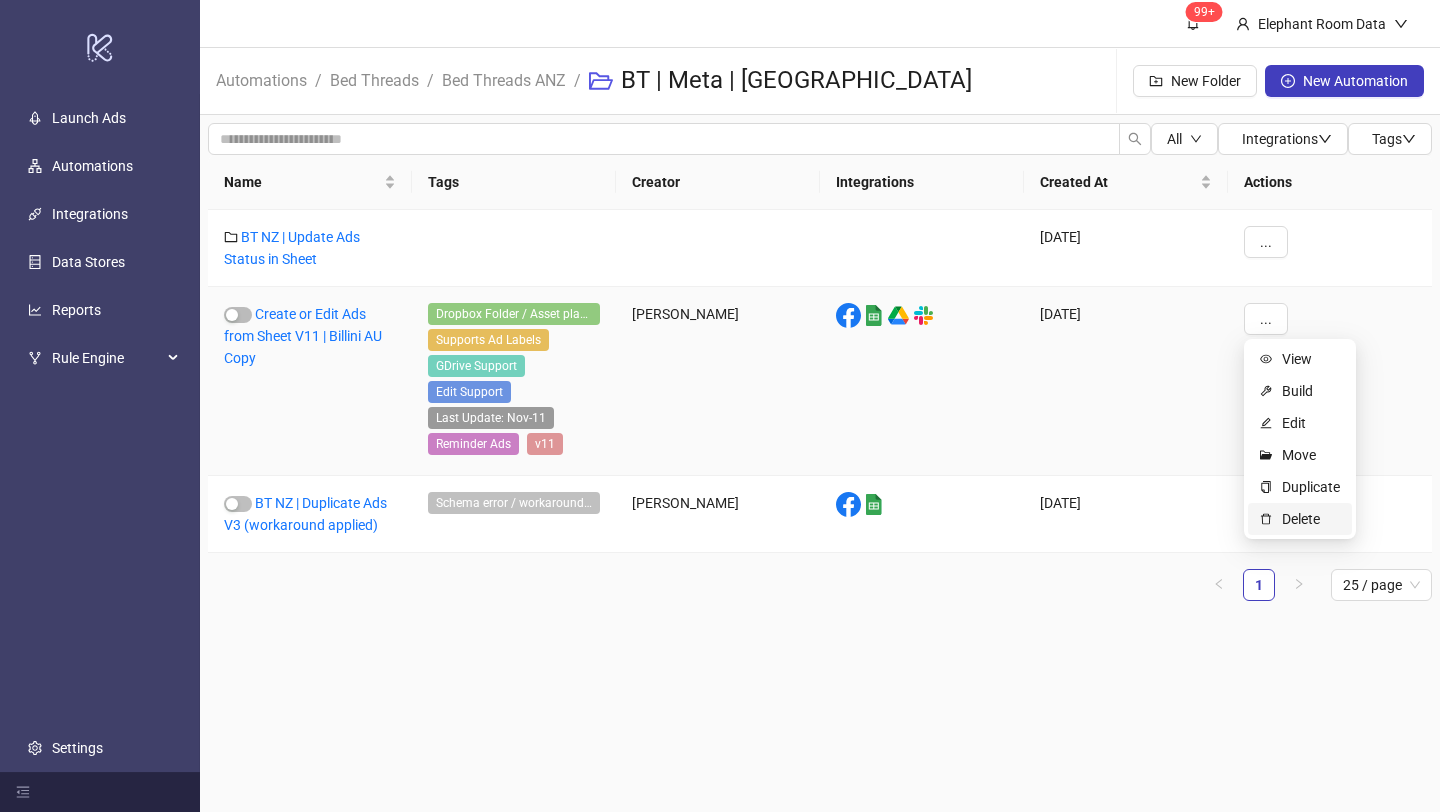 click on "Delete" at bounding box center [1311, 519] 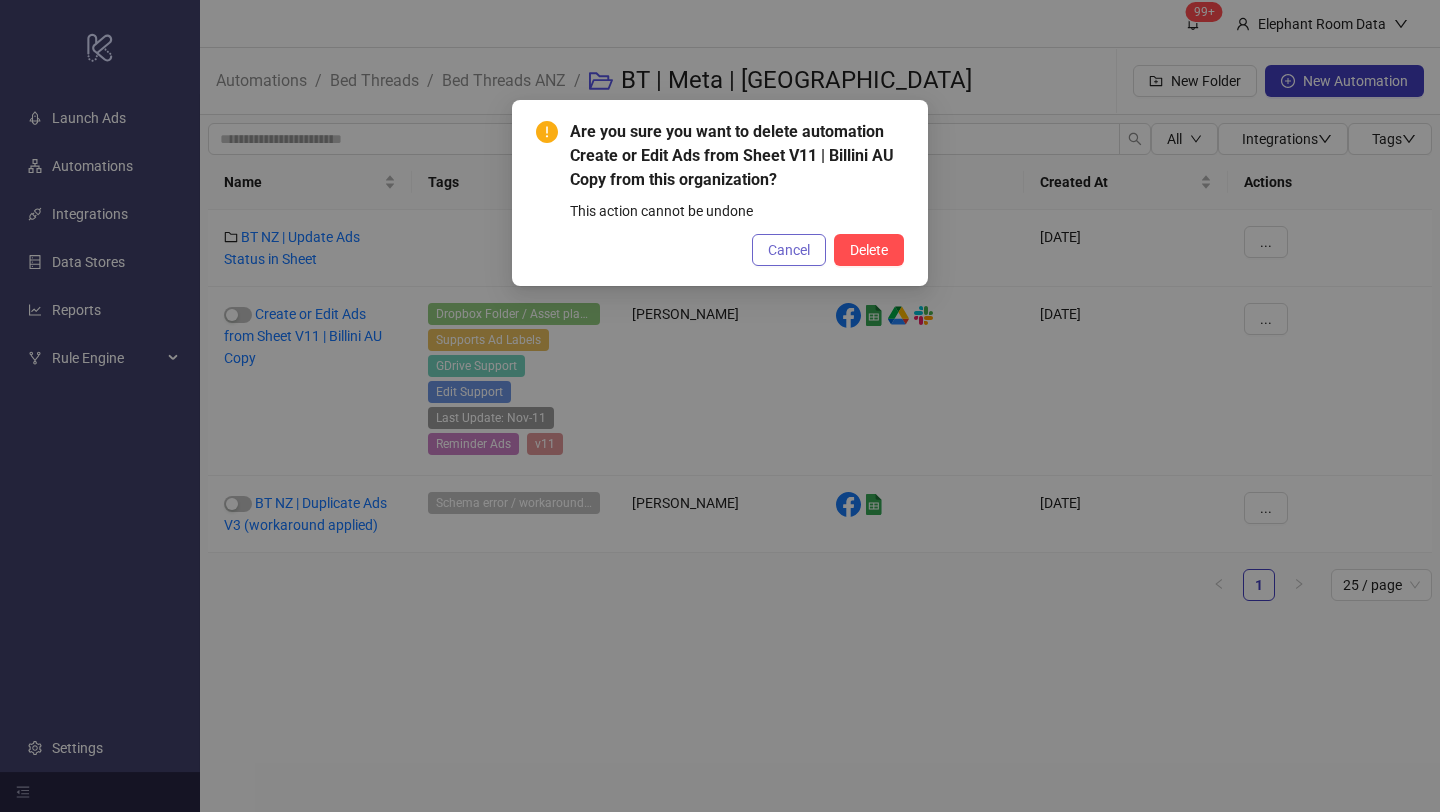 click on "Cancel" at bounding box center (789, 250) 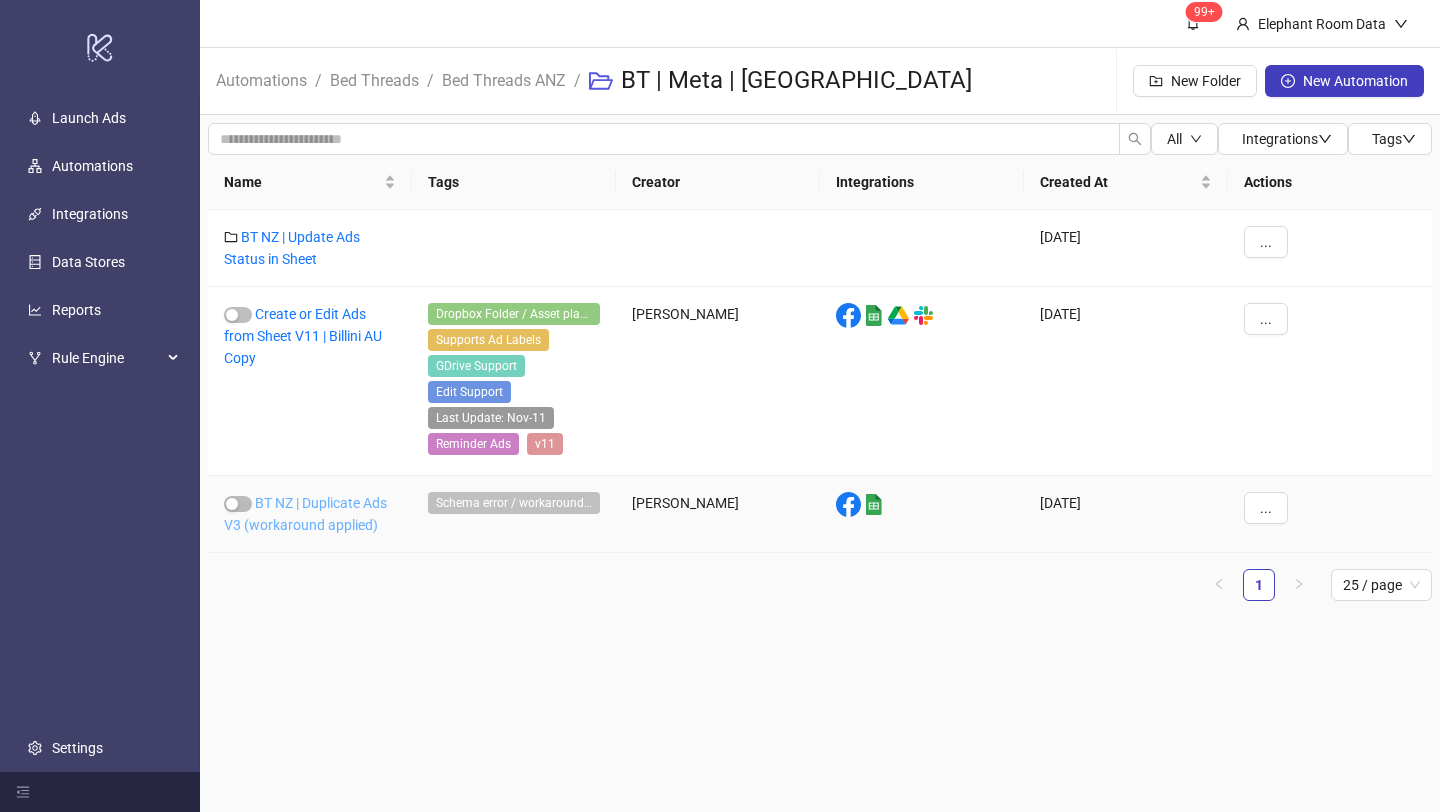 click on "BT NZ | Duplicate Ads V3 (workaround applied)" at bounding box center [305, 514] 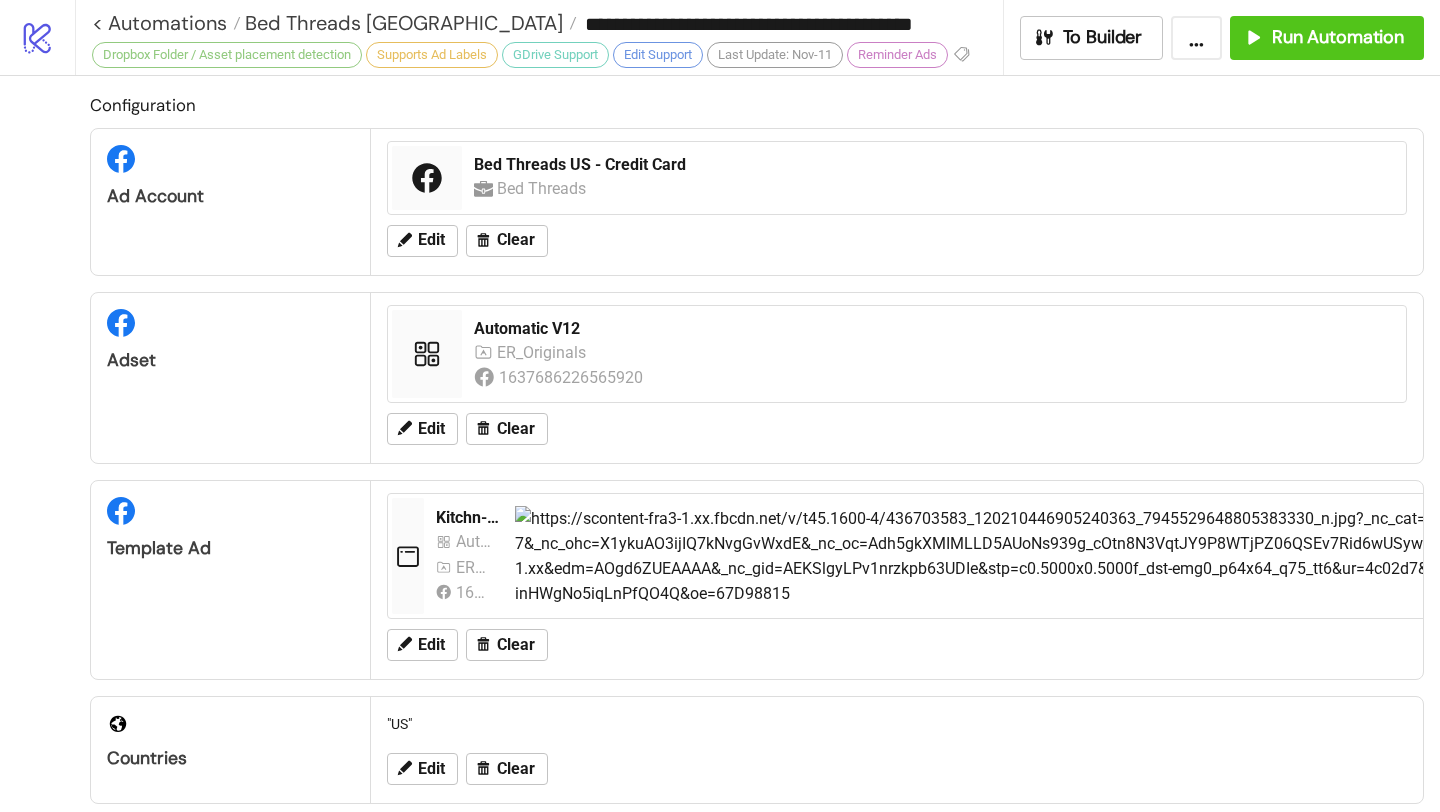 type on "**********" 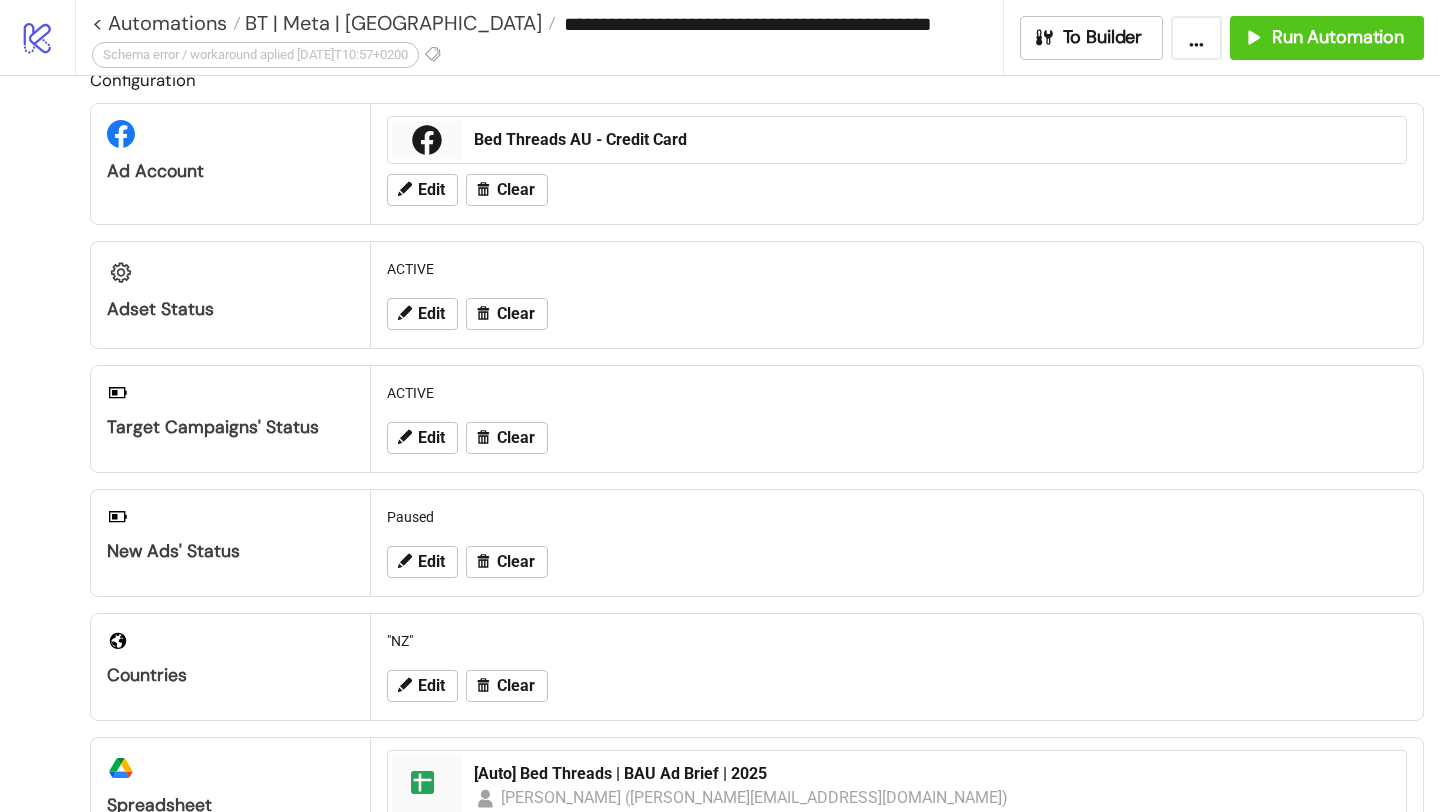 scroll, scrollTop: 0, scrollLeft: 0, axis: both 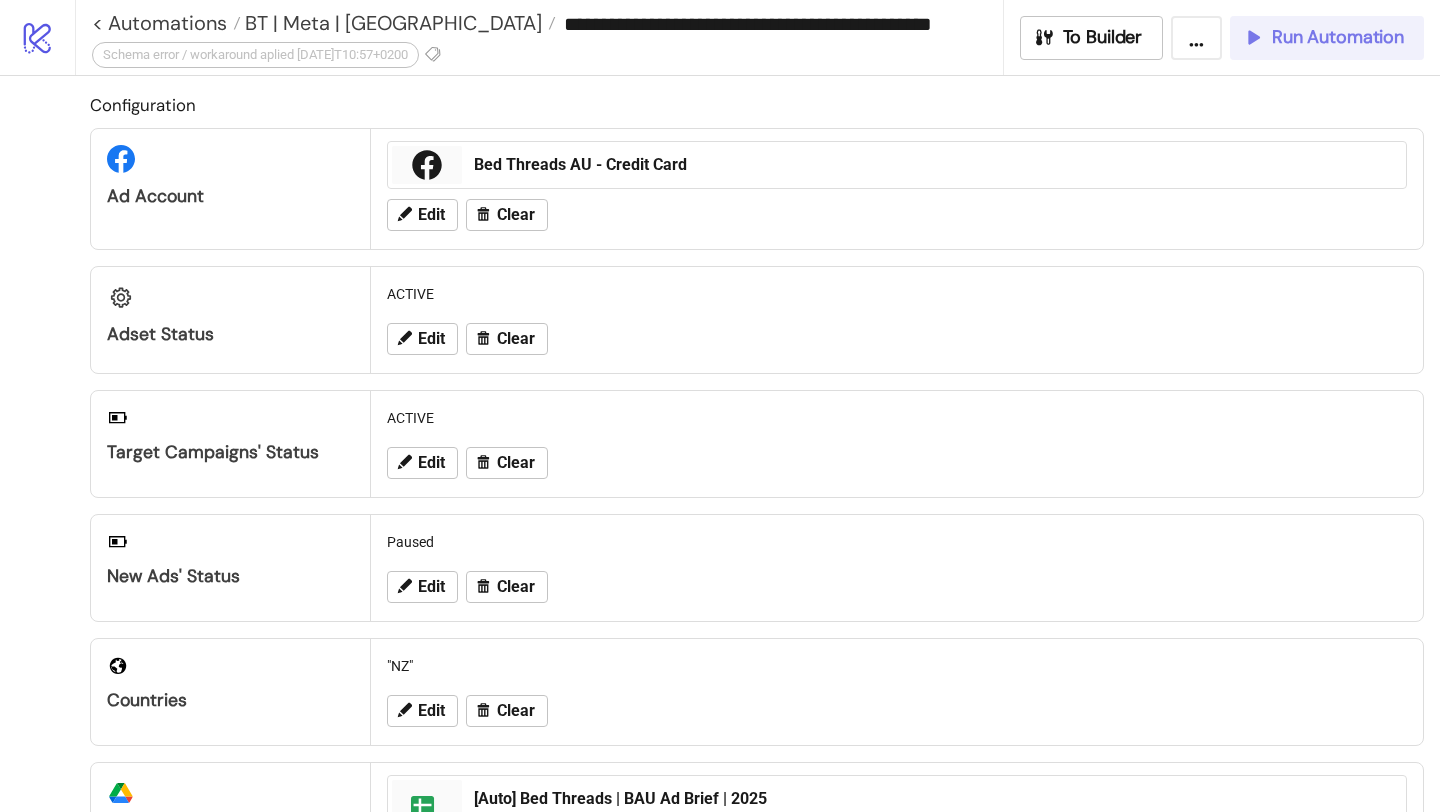 click 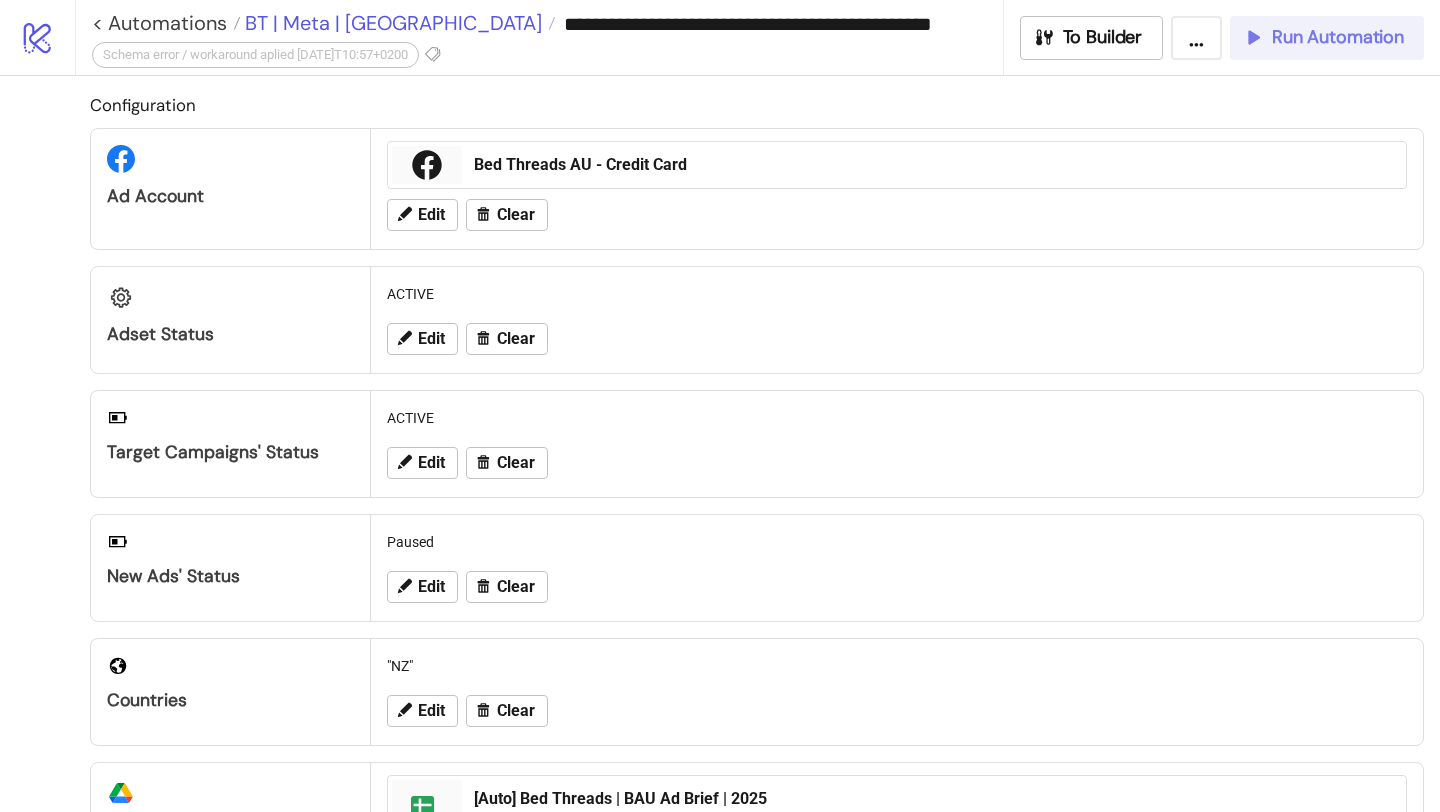 click on "BT | Meta | [GEOGRAPHIC_DATA]" at bounding box center (391, 23) 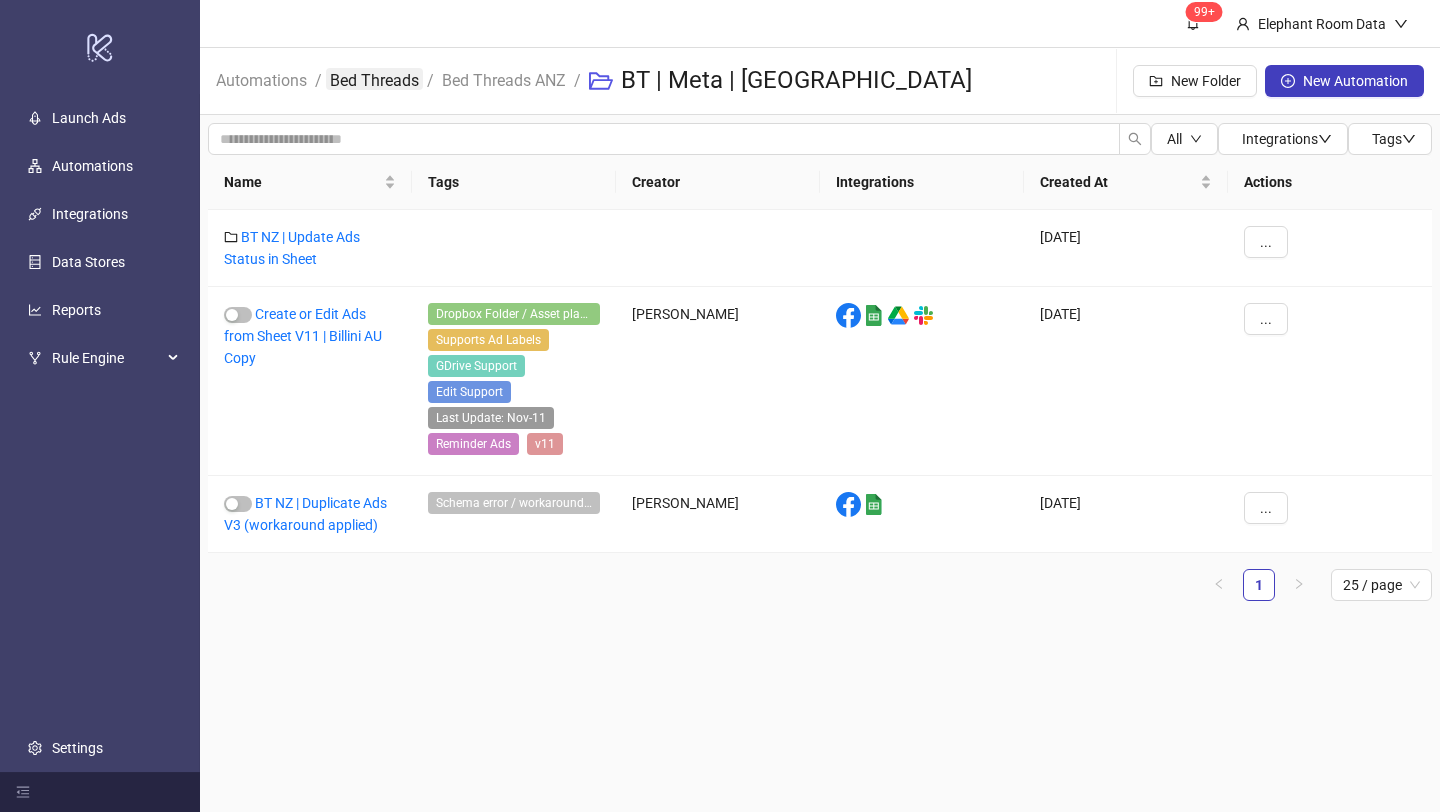 click on "Bed Threads" at bounding box center (374, 79) 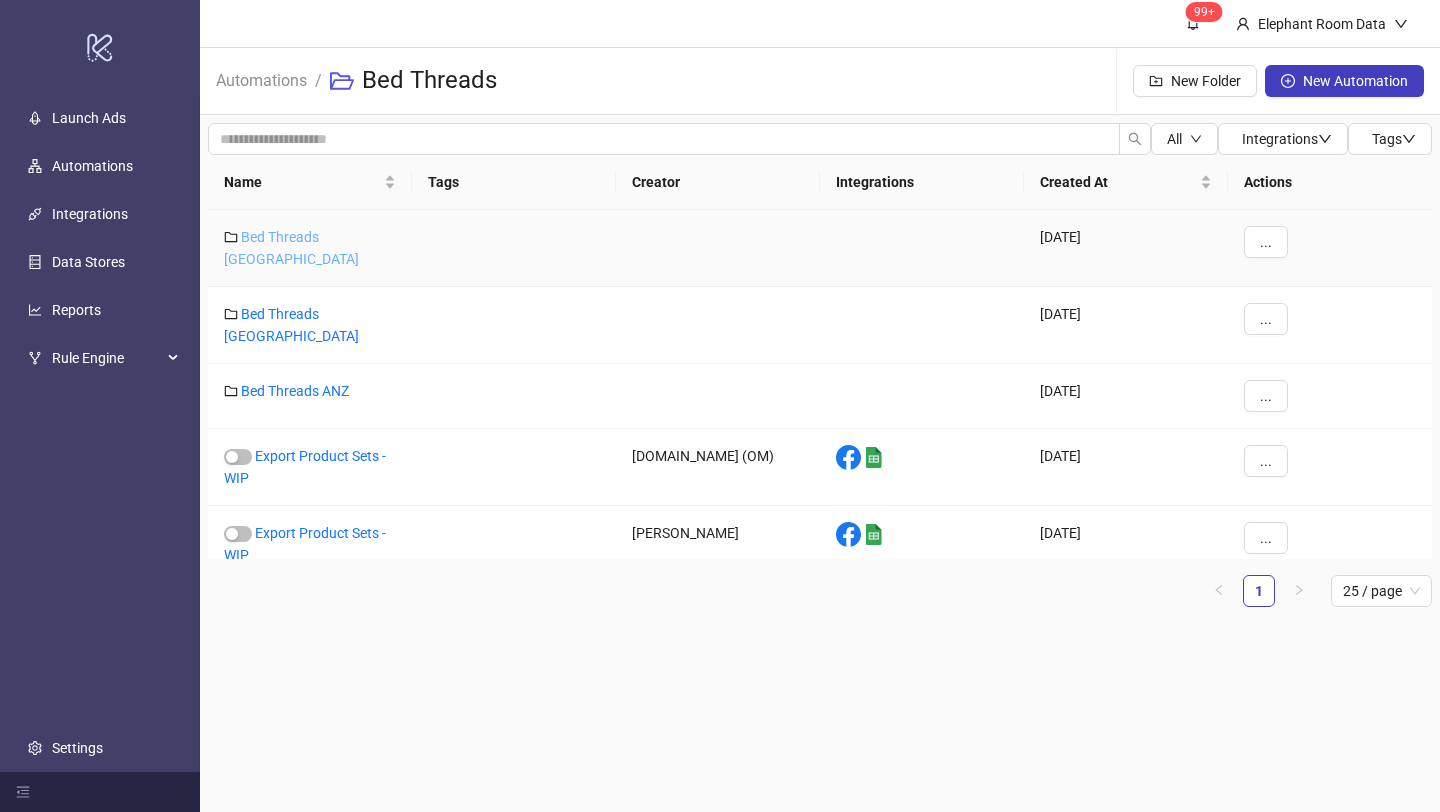 click on "Bed Threads [GEOGRAPHIC_DATA]" at bounding box center [291, 248] 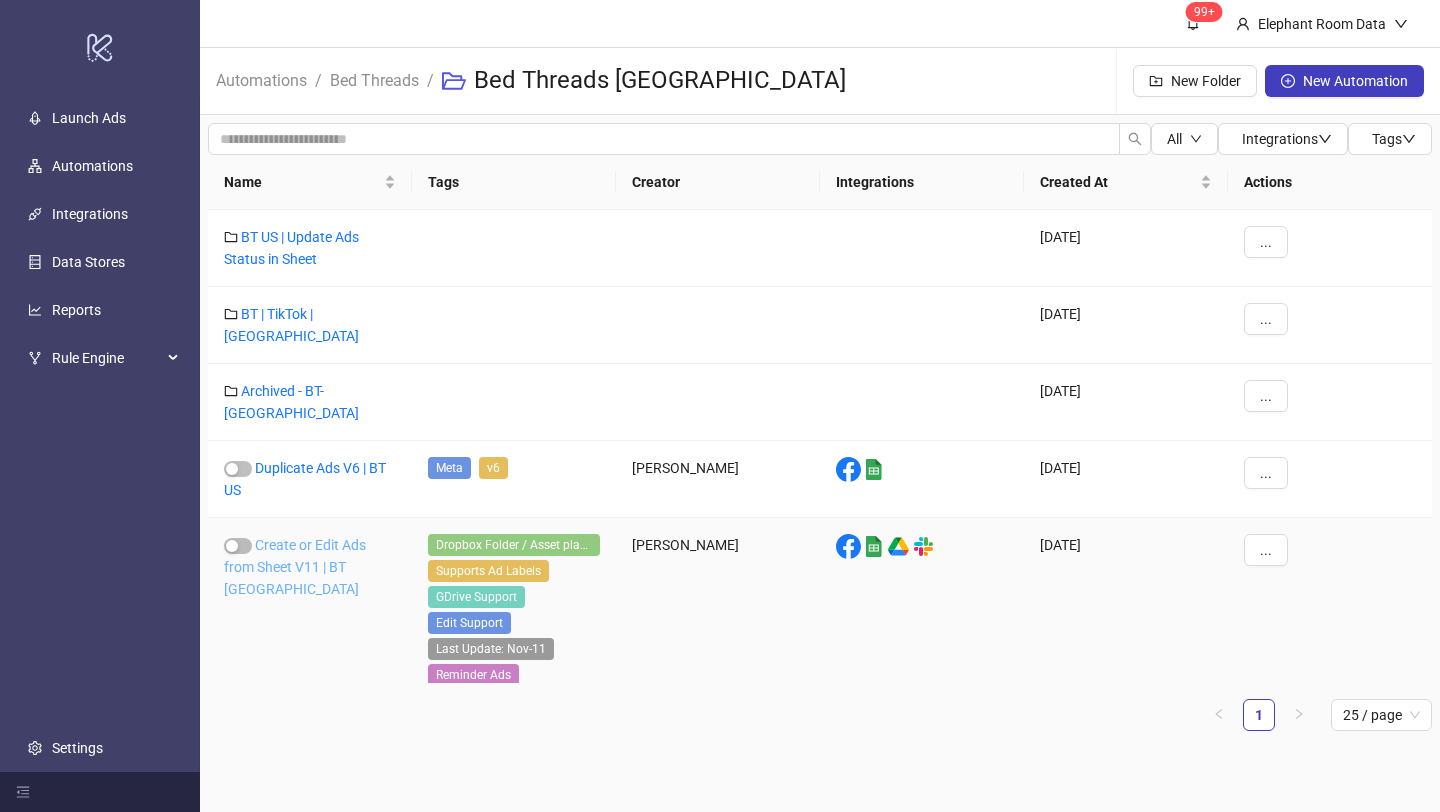 click on "Create or Edit Ads from Sheet V11 | BT [GEOGRAPHIC_DATA]" at bounding box center (295, 567) 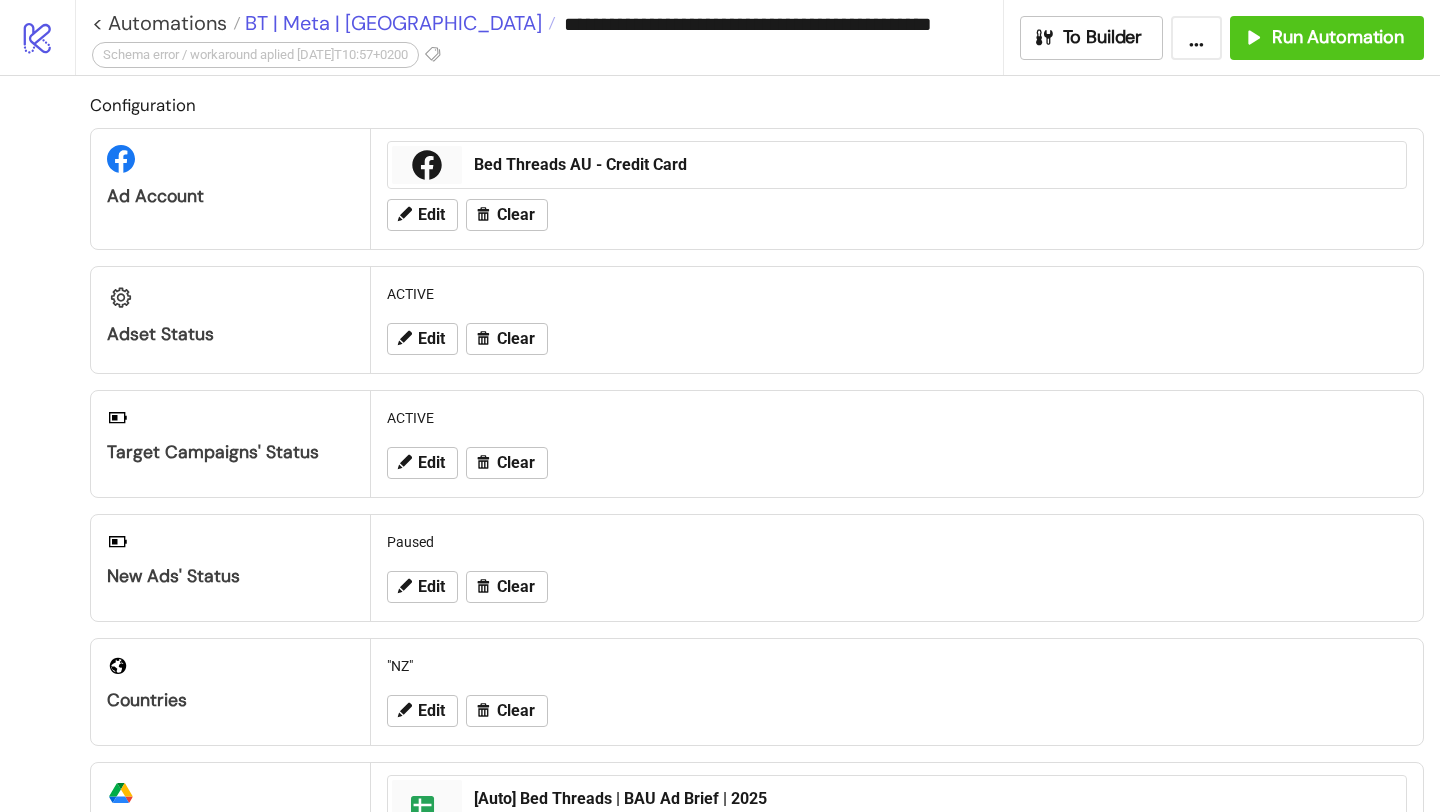 type on "**********" 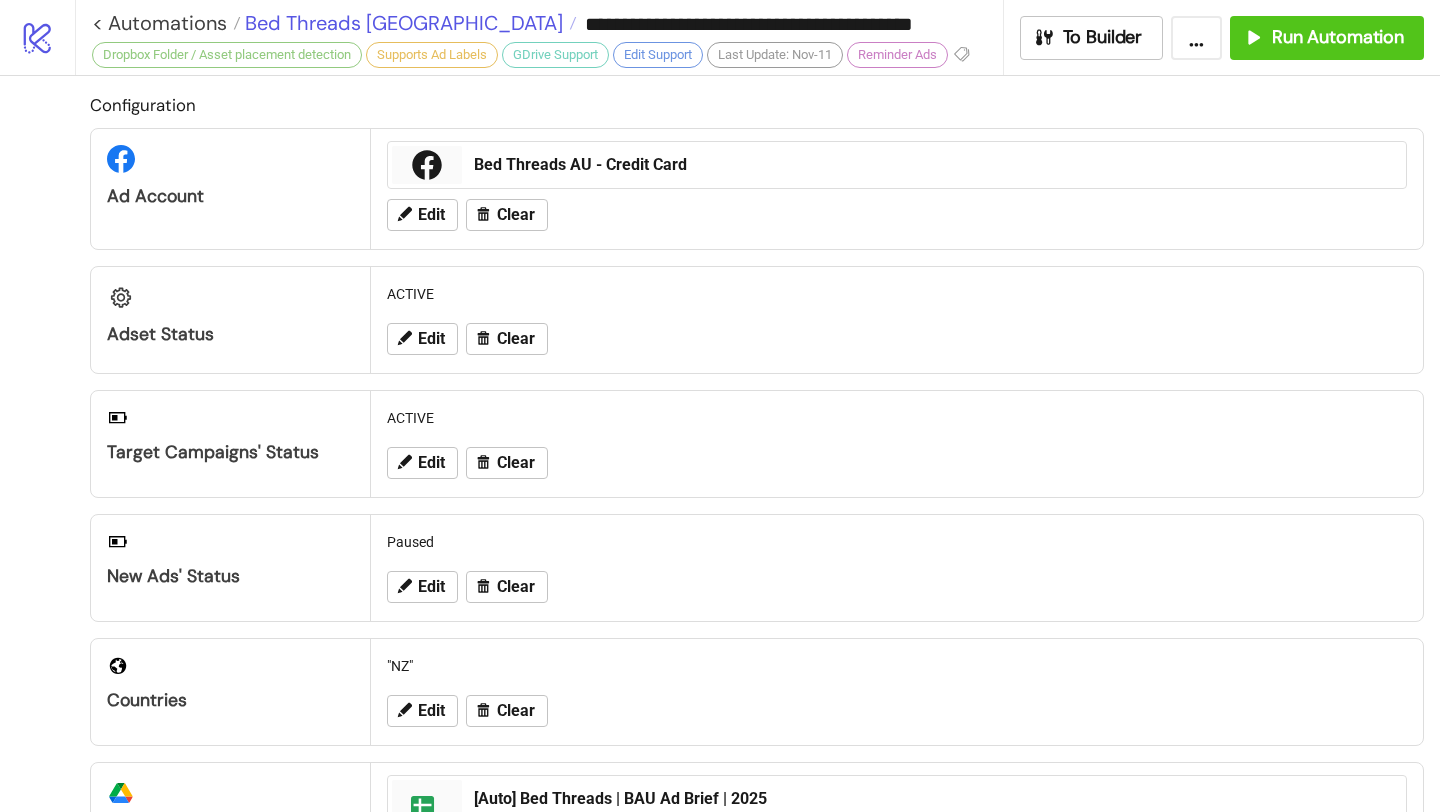click on "Bed Threads [GEOGRAPHIC_DATA]" at bounding box center (401, 23) 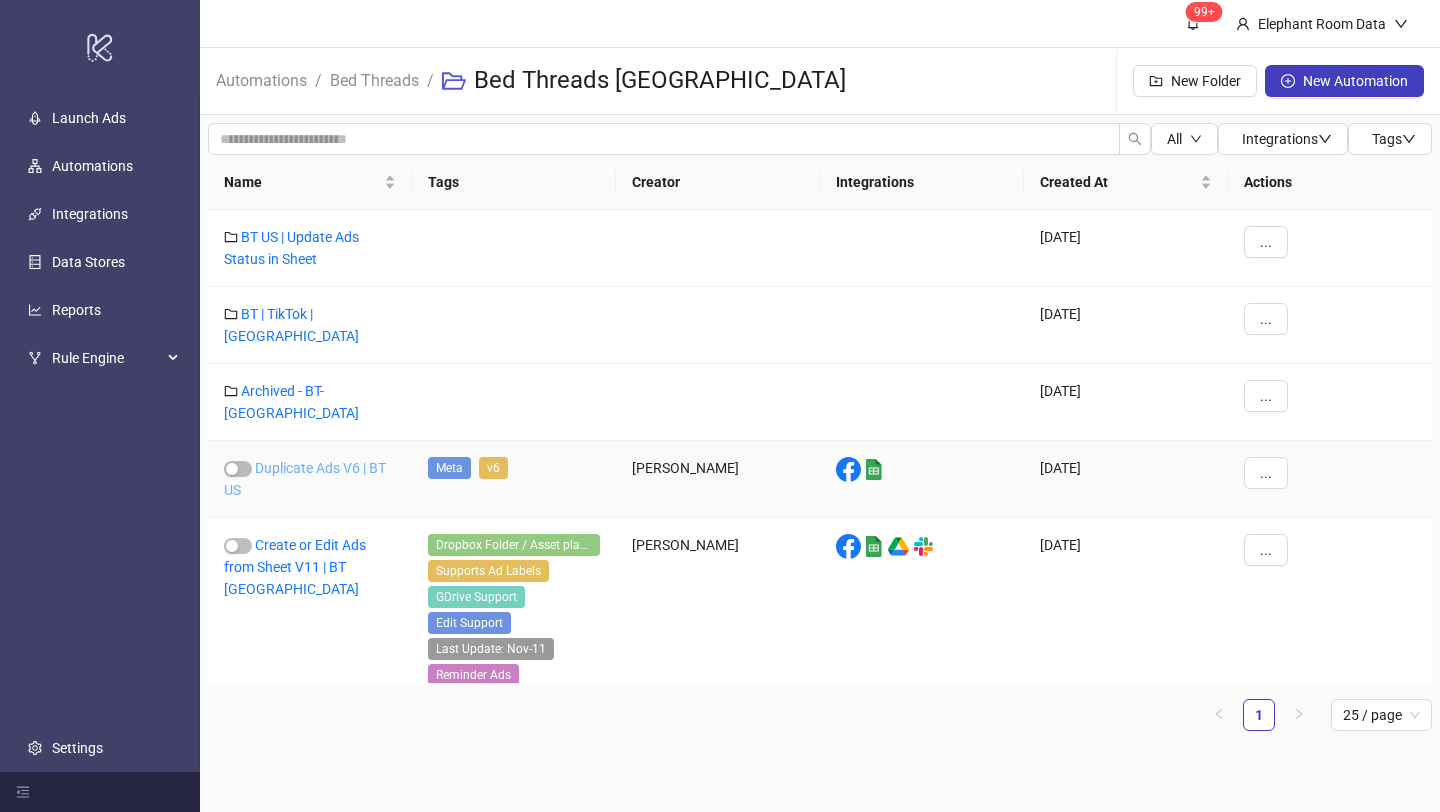 click on "Duplicate Ads V6 | BT US" at bounding box center [305, 479] 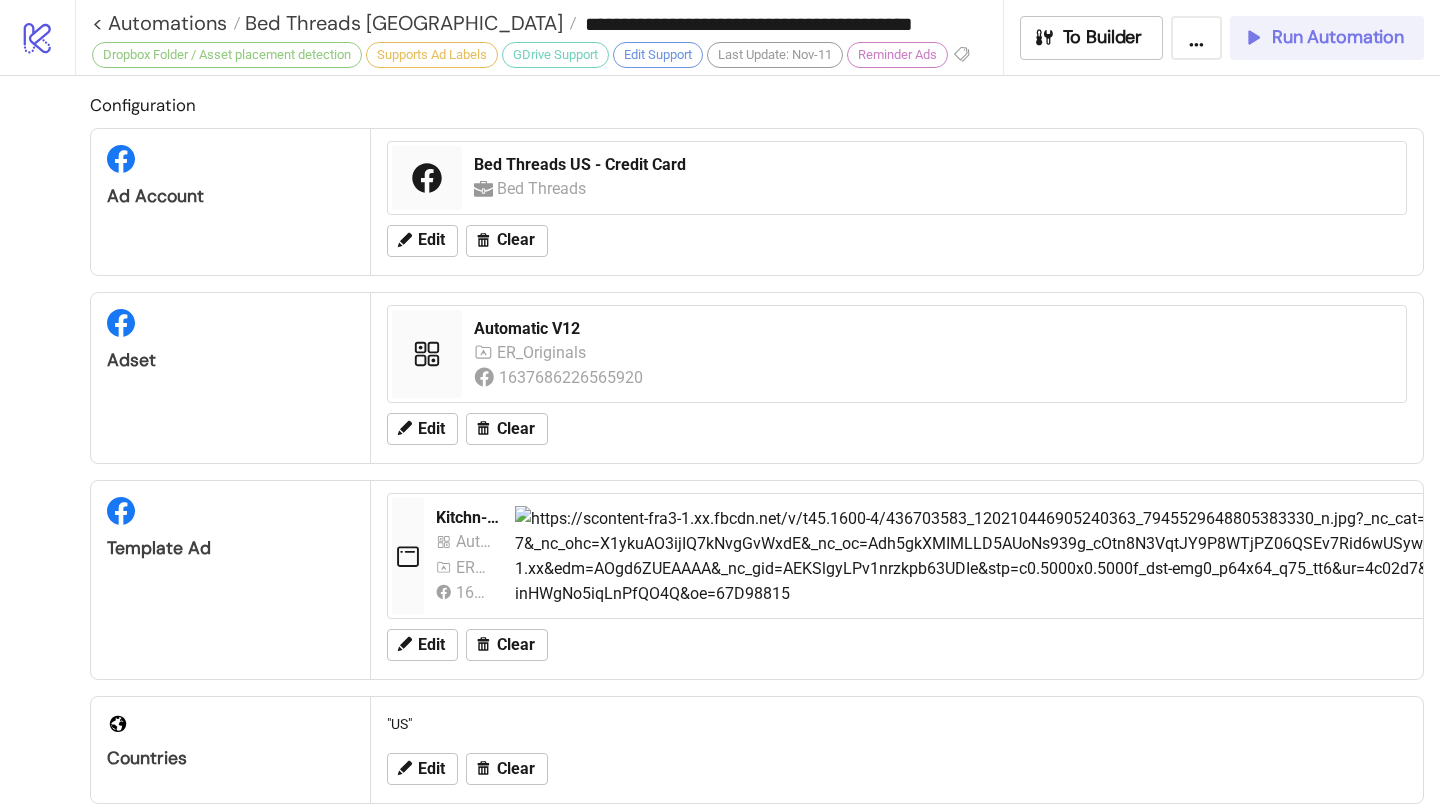 type on "**********" 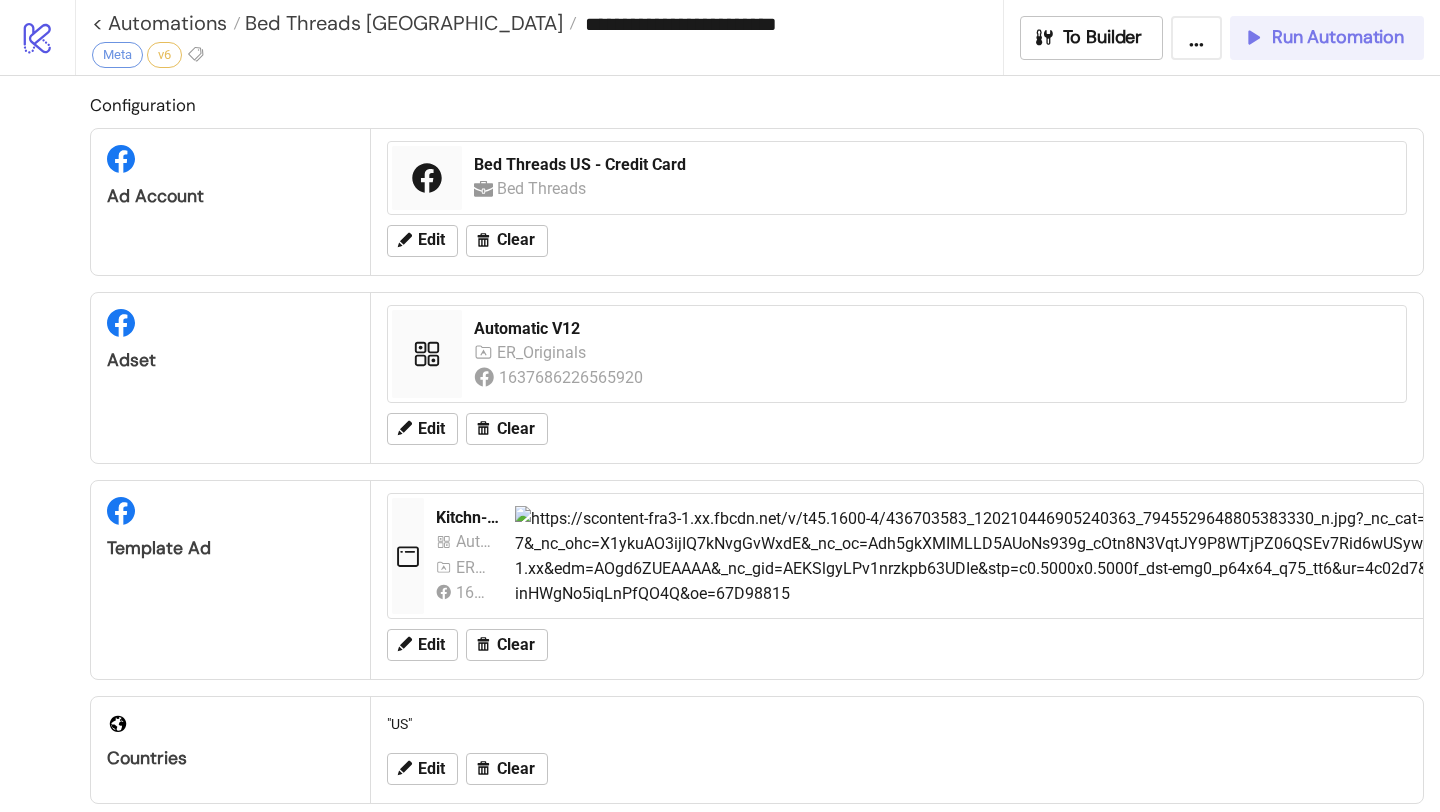 click on "Run Automation" at bounding box center [1338, 37] 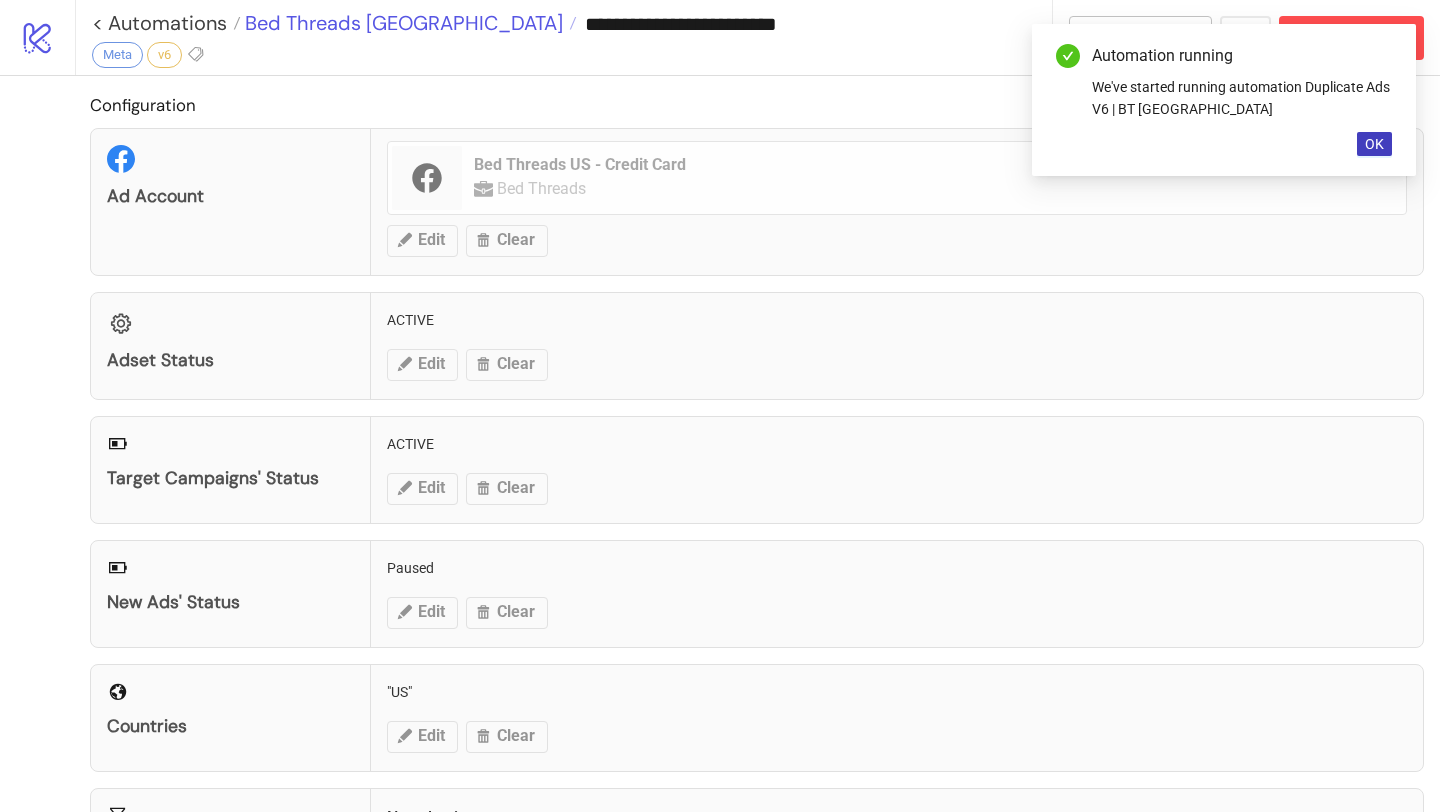 click on "Bed Threads [GEOGRAPHIC_DATA]" at bounding box center (401, 23) 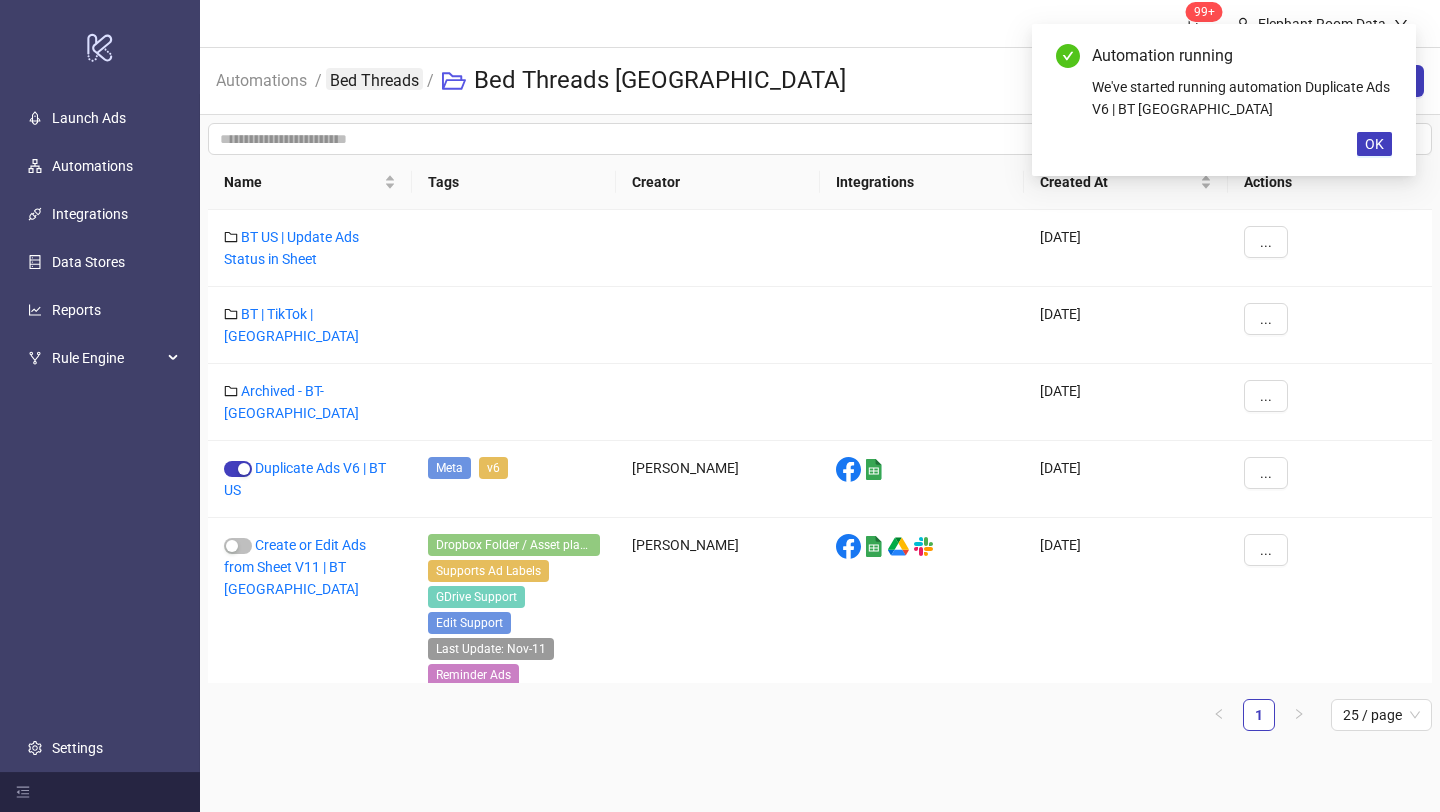click on "Bed Threads" at bounding box center [374, 79] 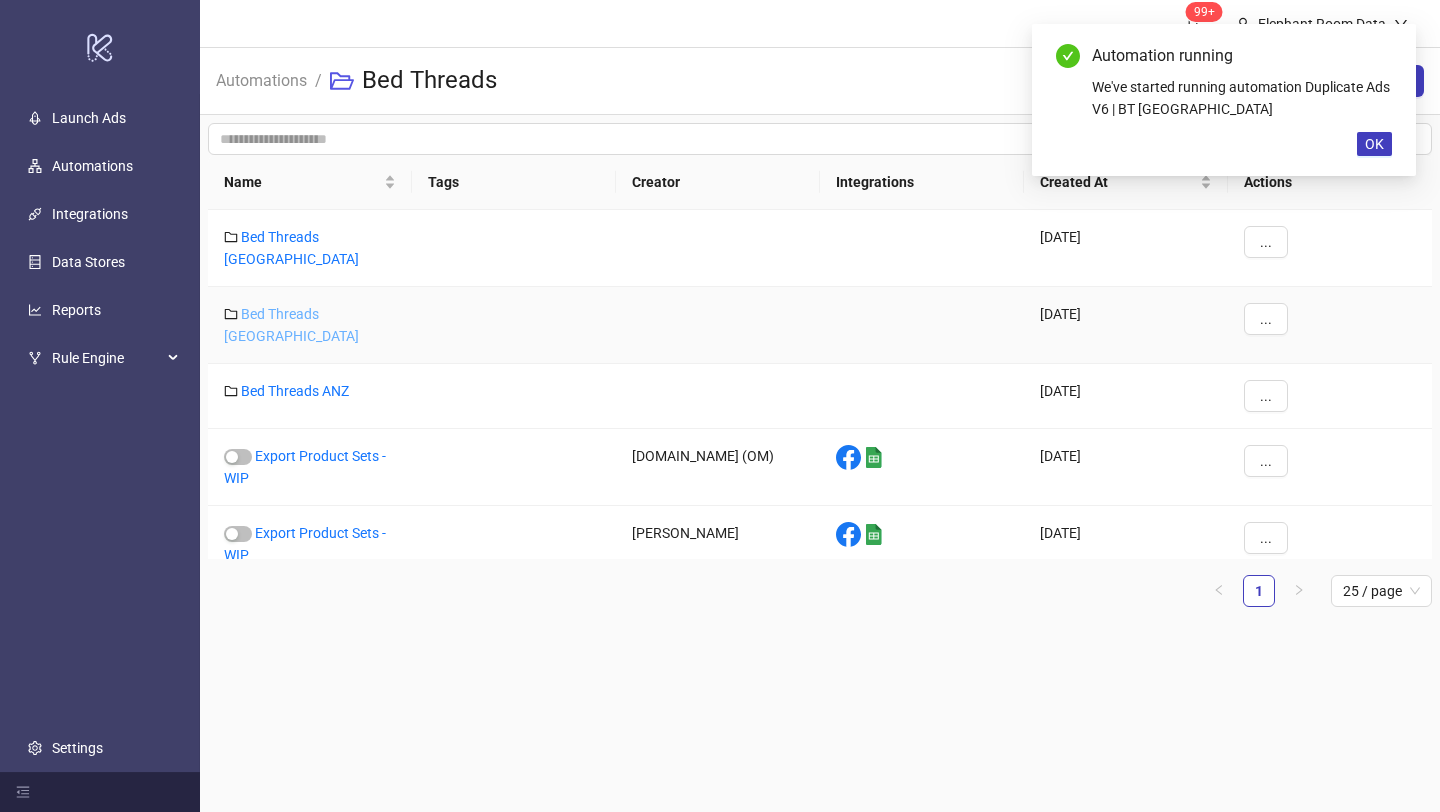 click on "Bed Threads [GEOGRAPHIC_DATA]" at bounding box center (291, 325) 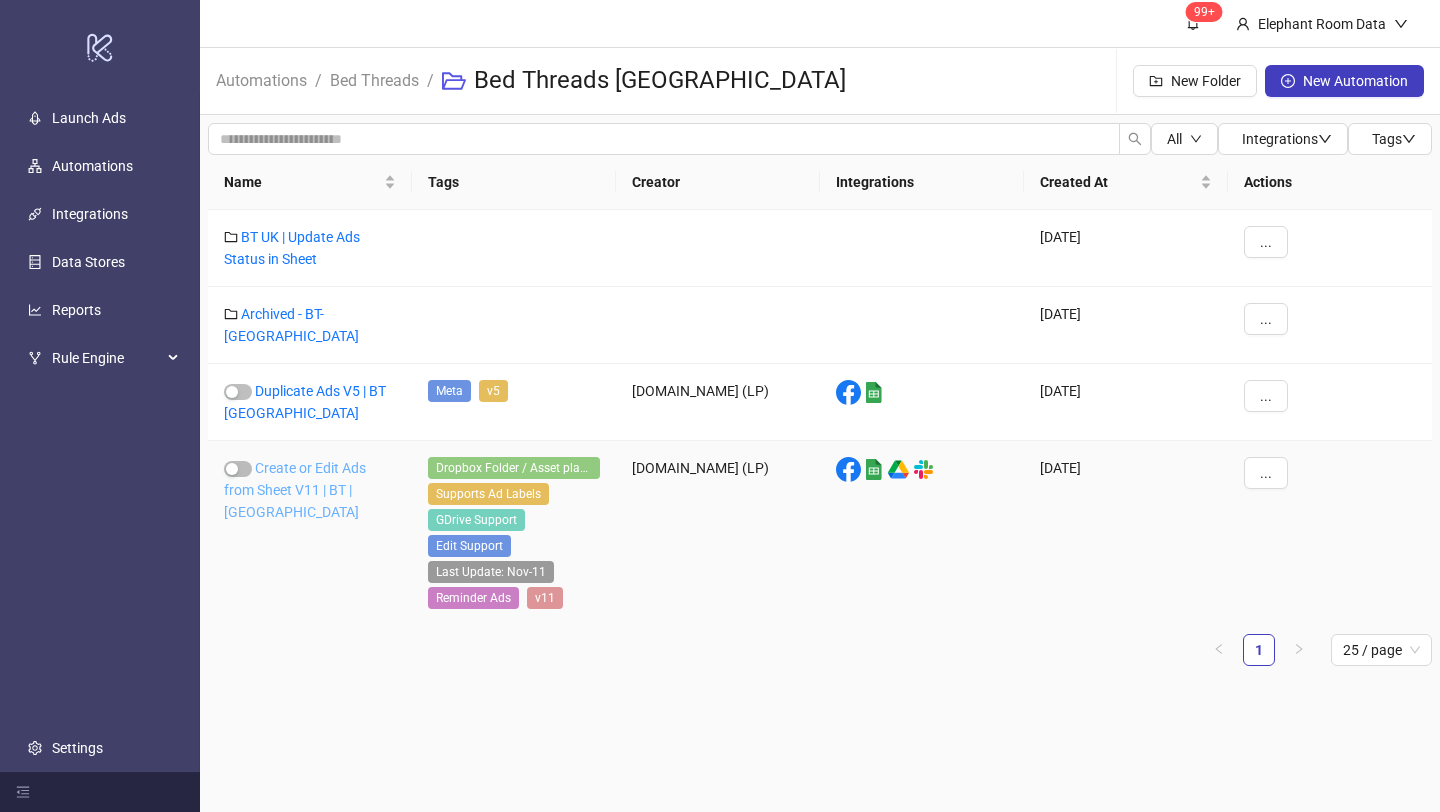 click on "Create or Edit Ads from Sheet V11  |  BT | [GEOGRAPHIC_DATA]" at bounding box center [295, 490] 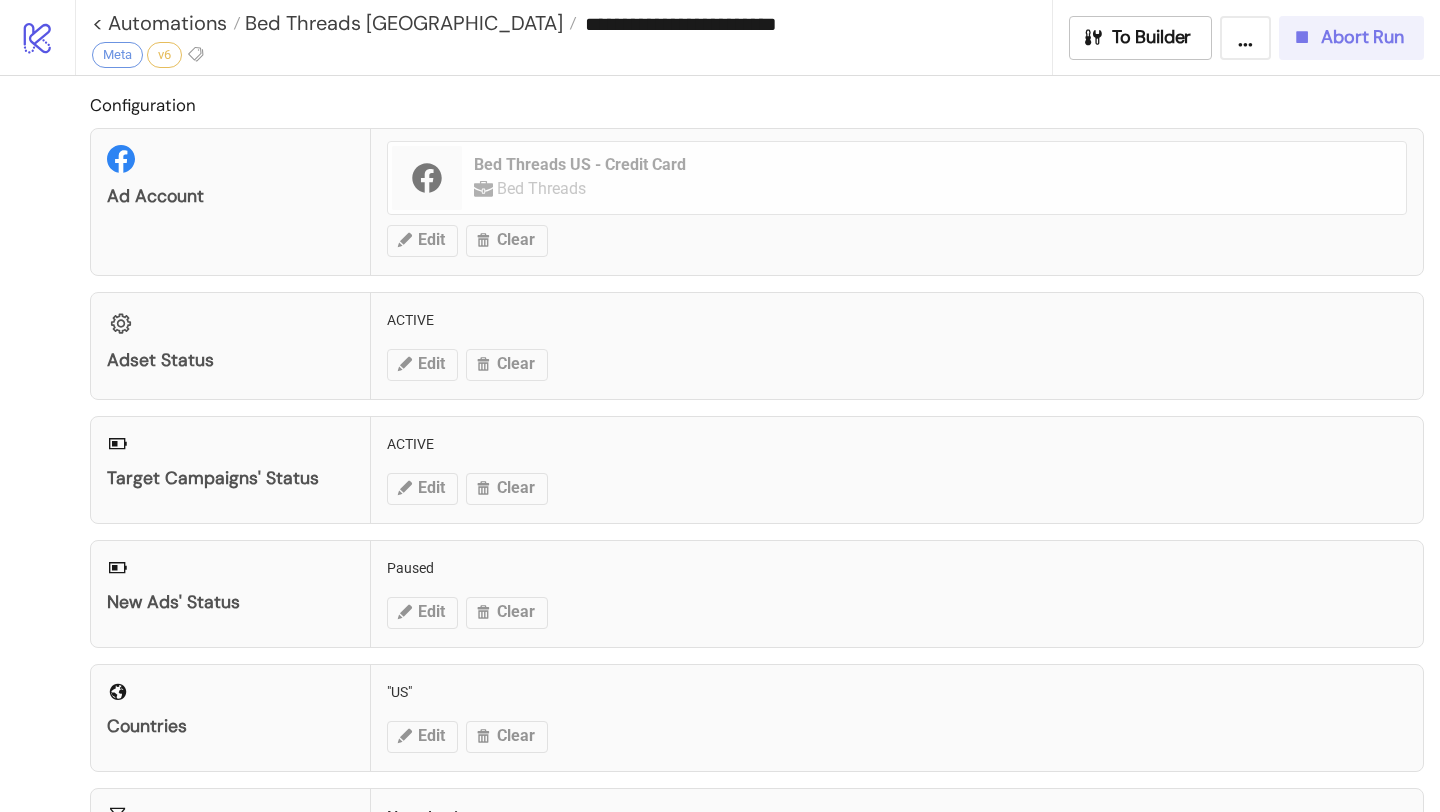 type on "**********" 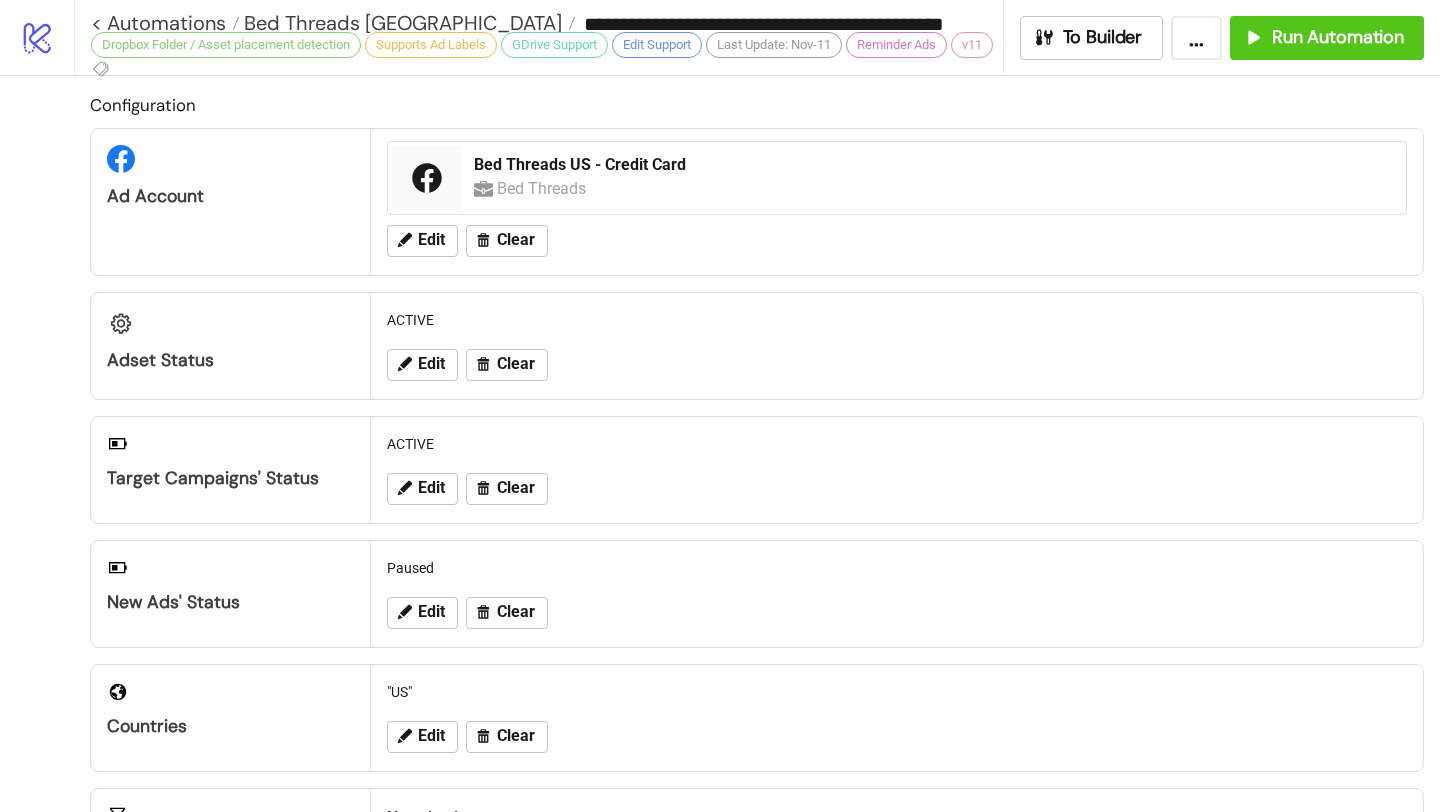 click on "Dropbox Folder / Asset placement detection Supports Ad Labels GDrive Support Edit Support Last Update: Nov-11 Reminder Ads v11" at bounding box center [546, 57] 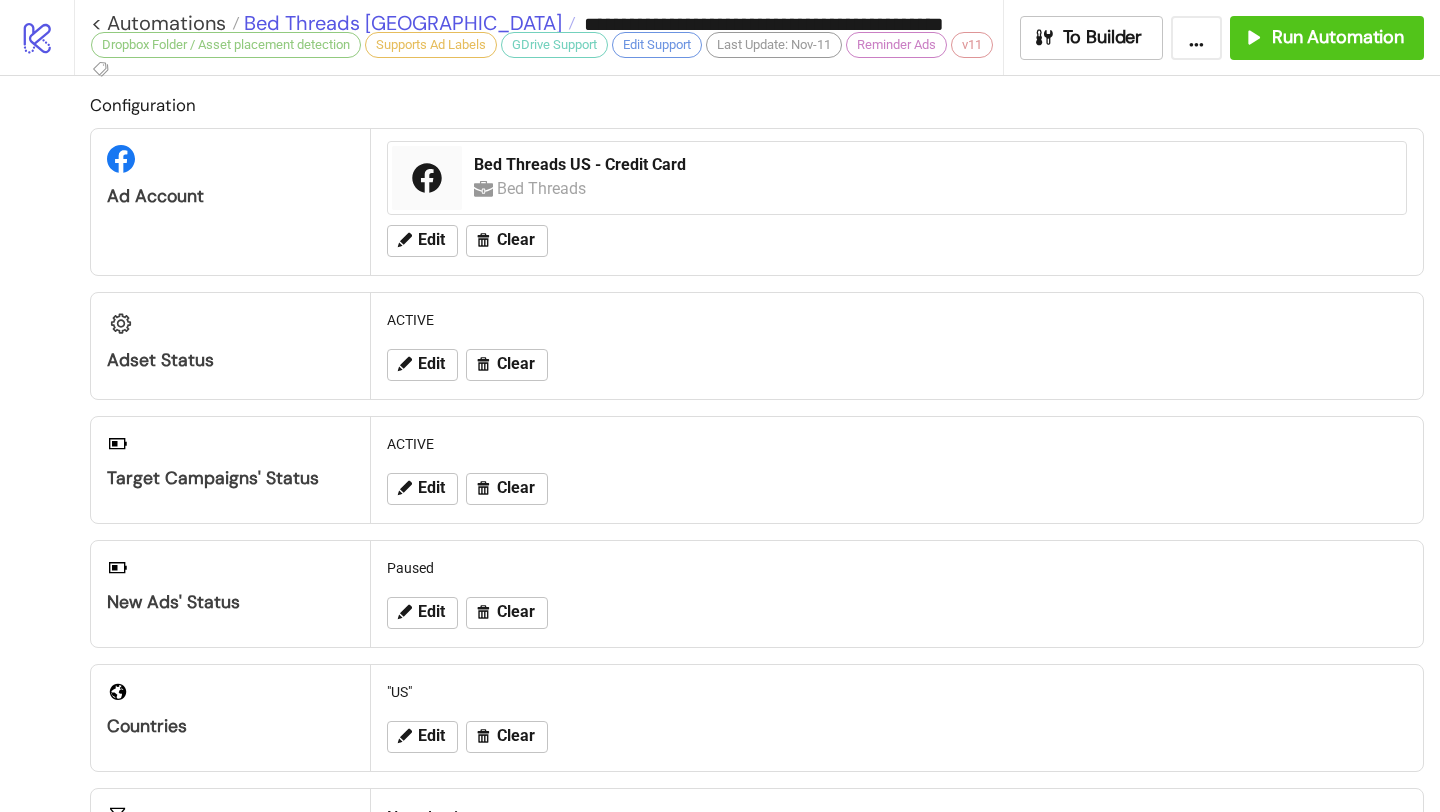 click on "Bed Threads [GEOGRAPHIC_DATA]" at bounding box center (400, 23) 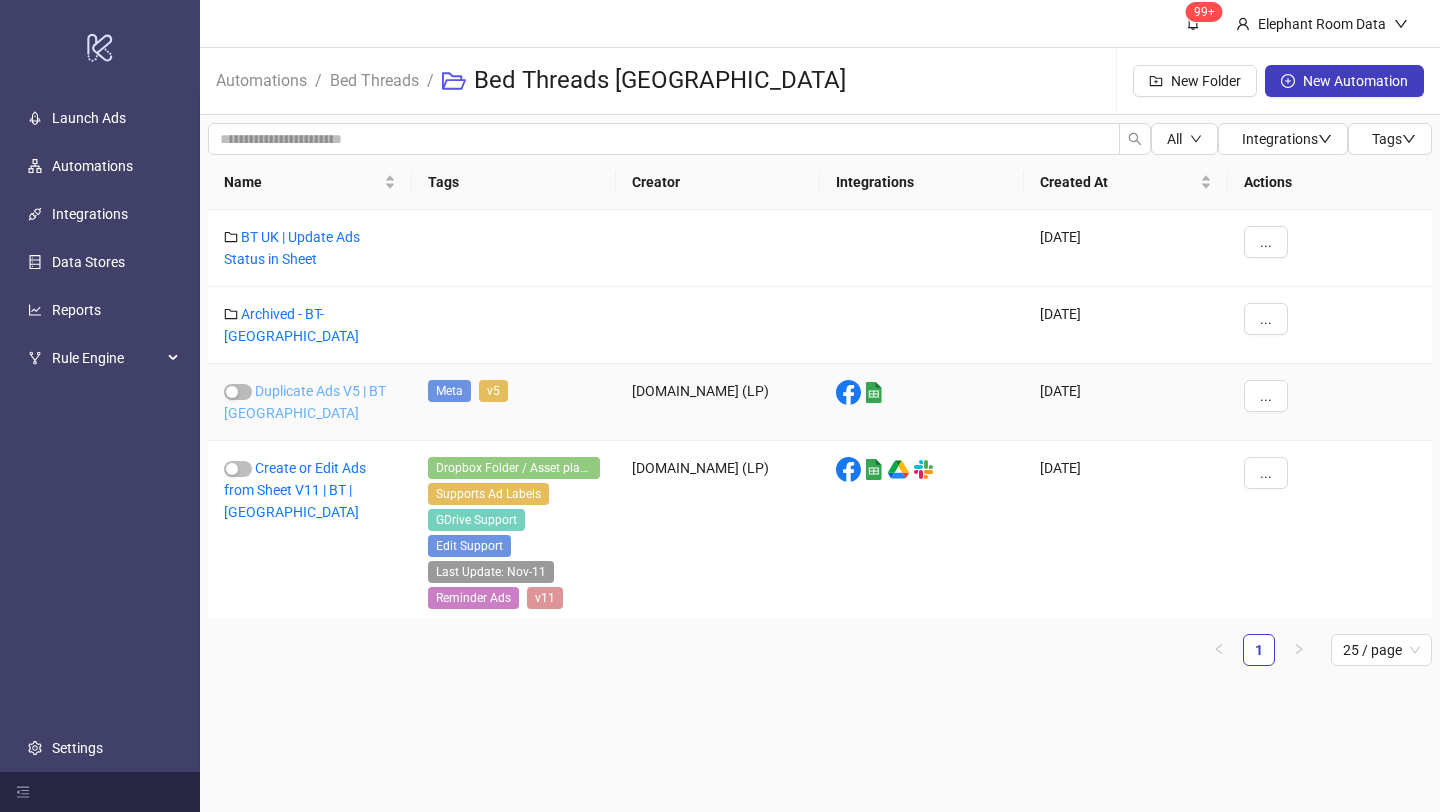 click on "Duplicate Ads V5 | BT [GEOGRAPHIC_DATA]" at bounding box center (305, 402) 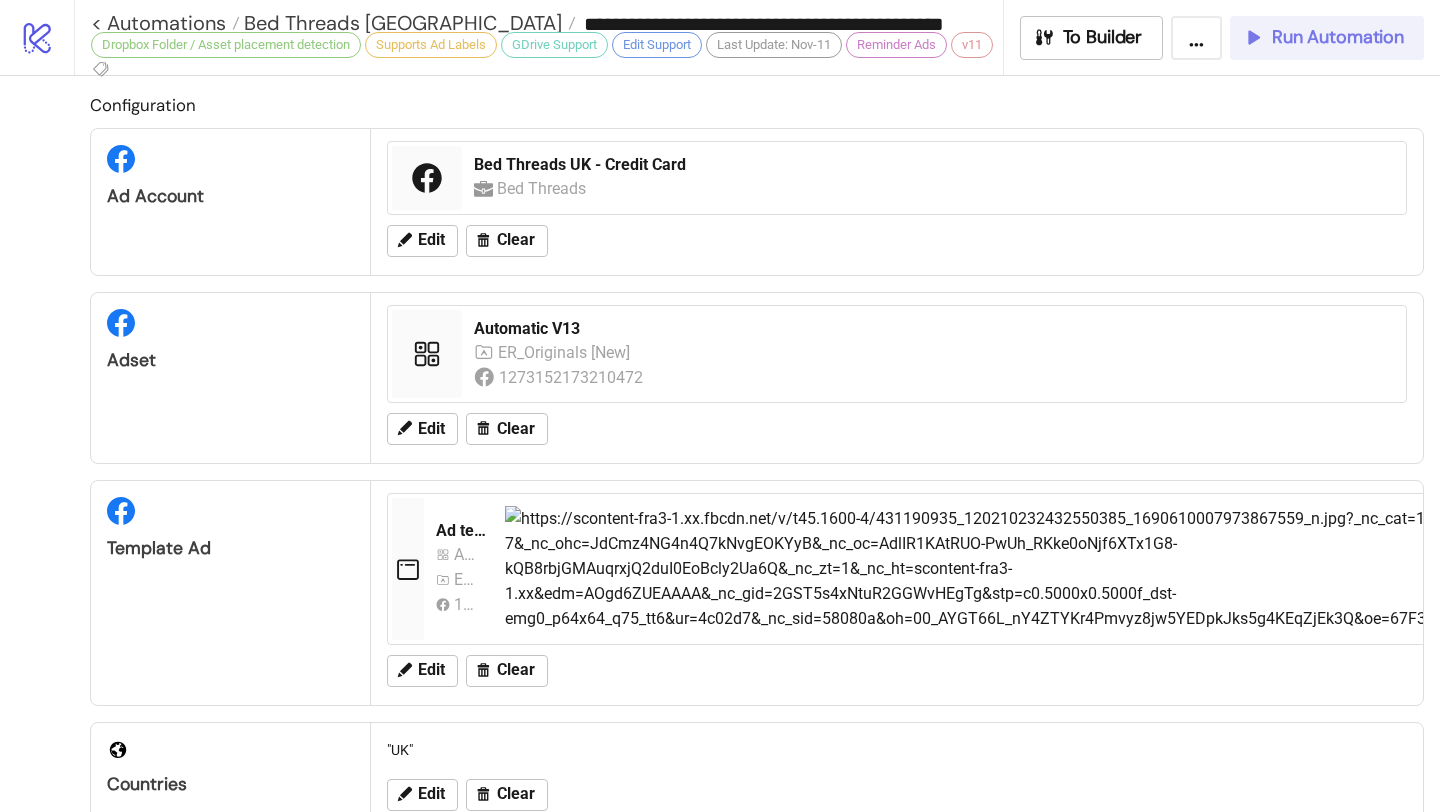 type on "**********" 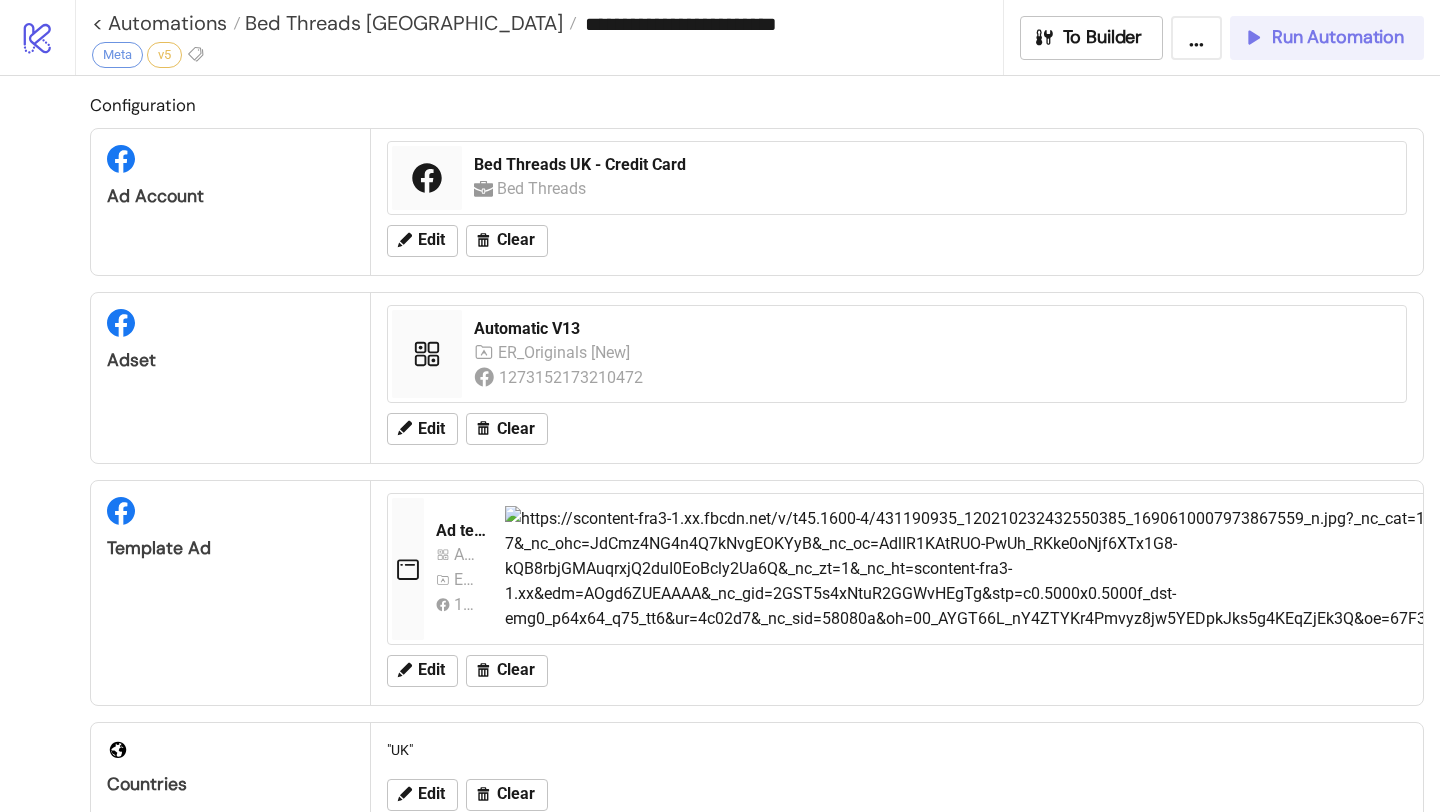 click on "Run Automation" at bounding box center [1338, 37] 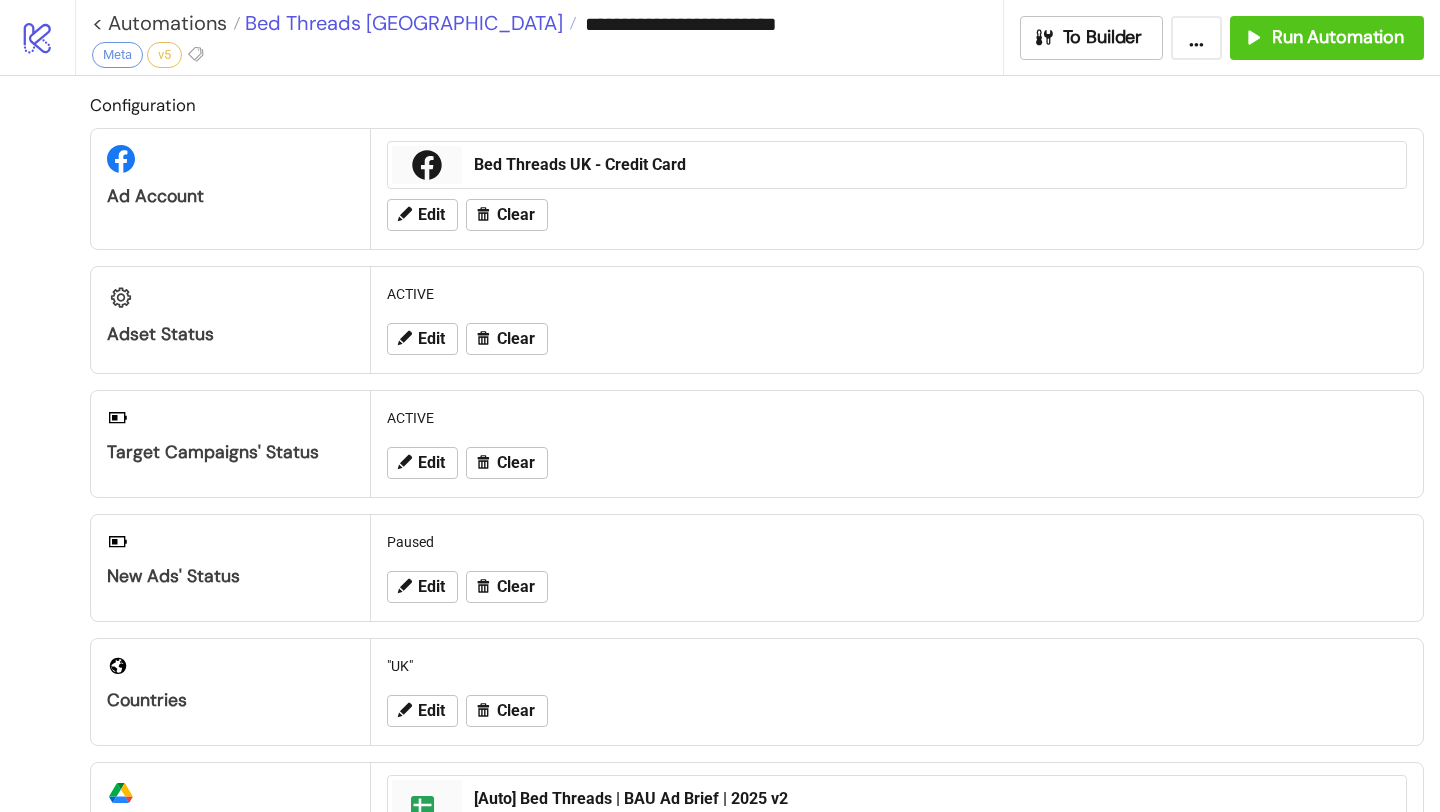 click on "Bed Threads [GEOGRAPHIC_DATA]" at bounding box center [401, 23] 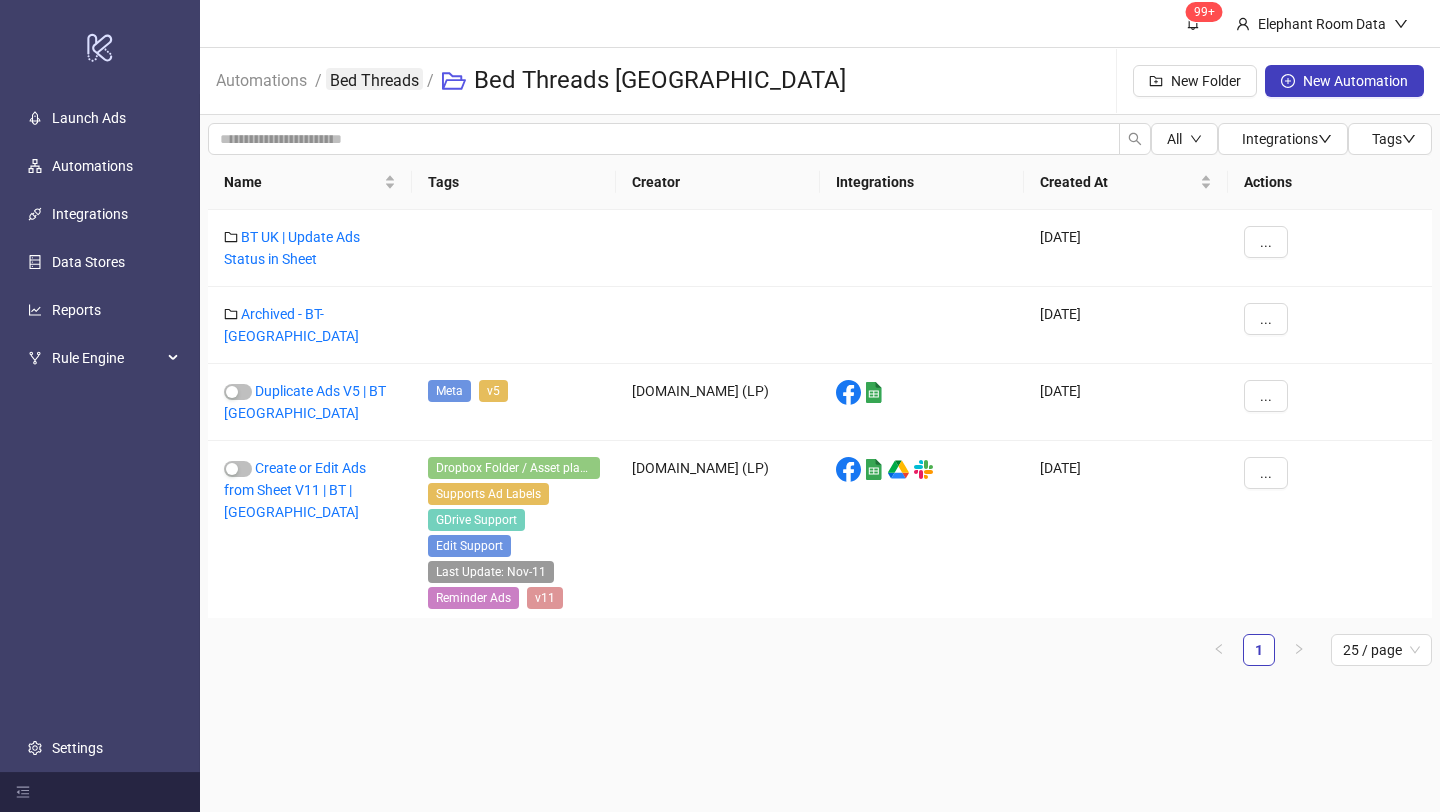 click on "Bed Threads" at bounding box center [374, 79] 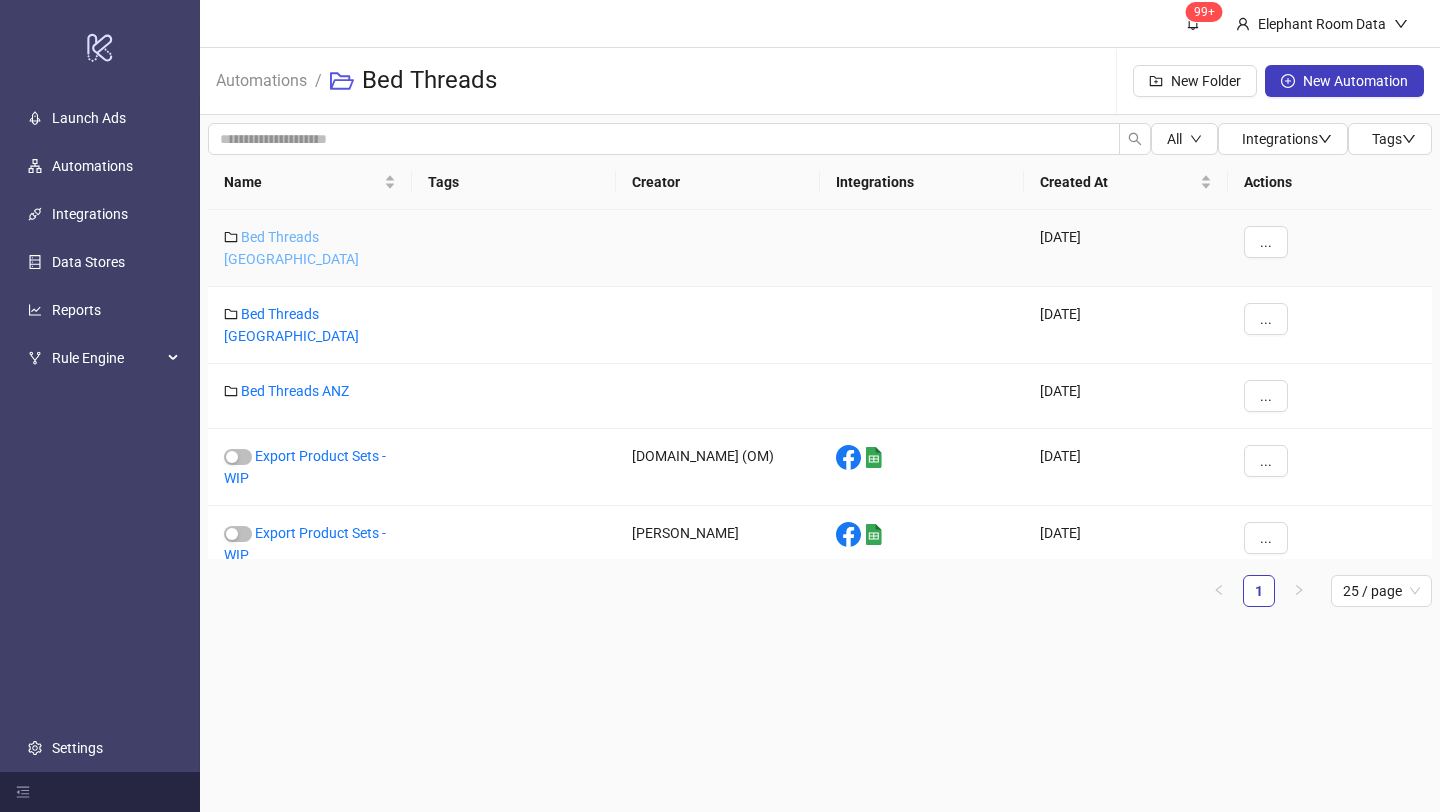 click on "Bed Threads [GEOGRAPHIC_DATA]" at bounding box center (291, 248) 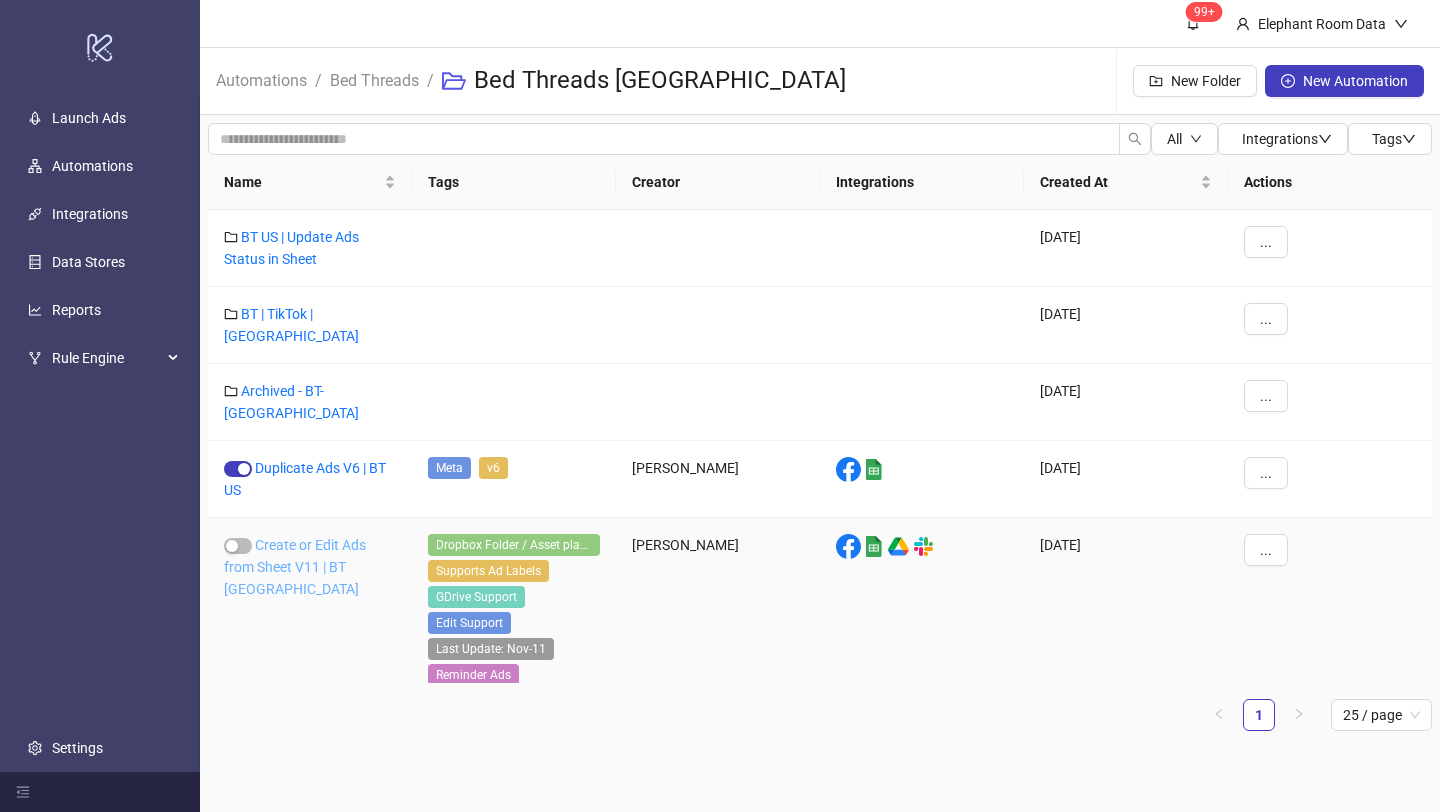 click on "Create or Edit Ads from Sheet V11 | BT [GEOGRAPHIC_DATA]" at bounding box center [295, 567] 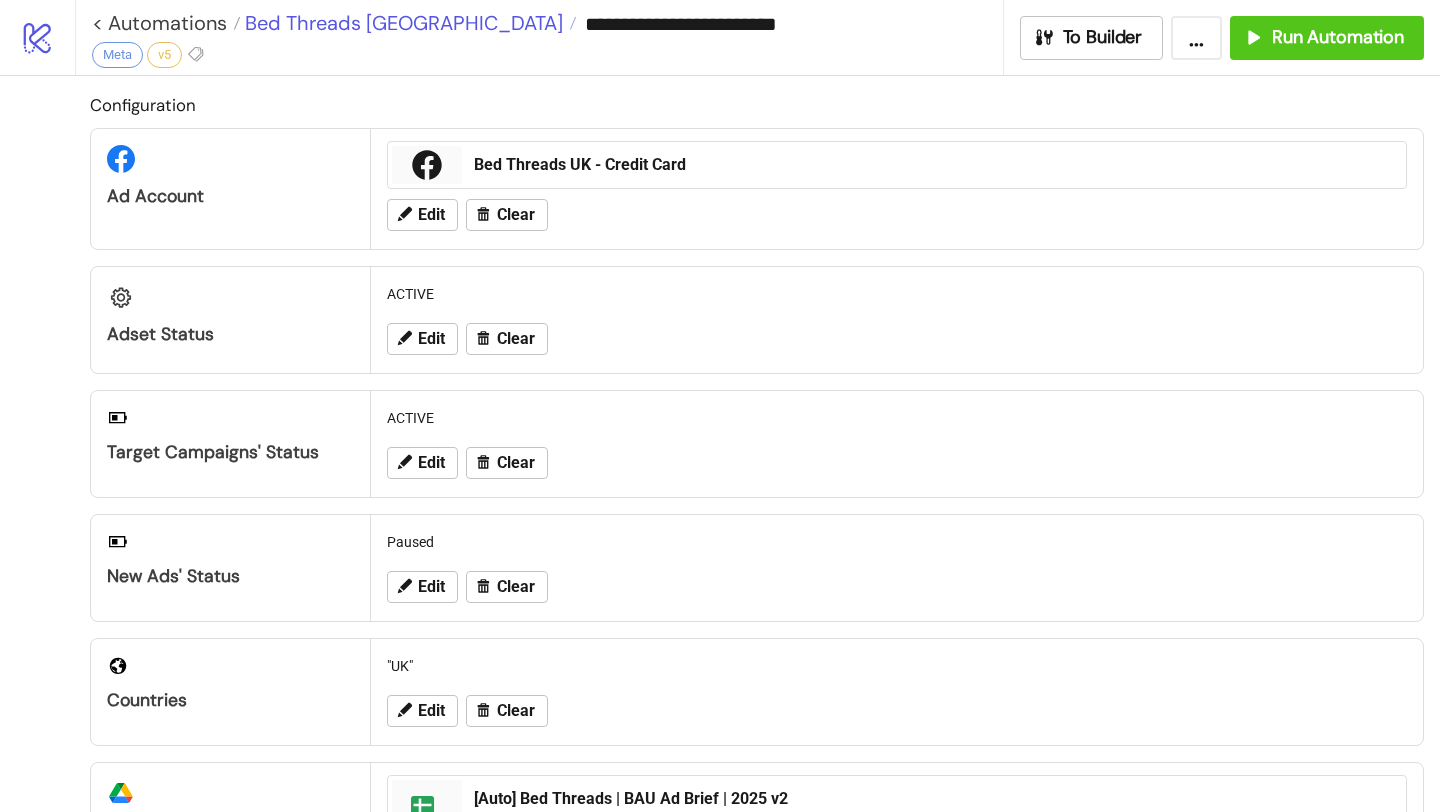 click on "Bed Threads [GEOGRAPHIC_DATA]" at bounding box center [401, 23] 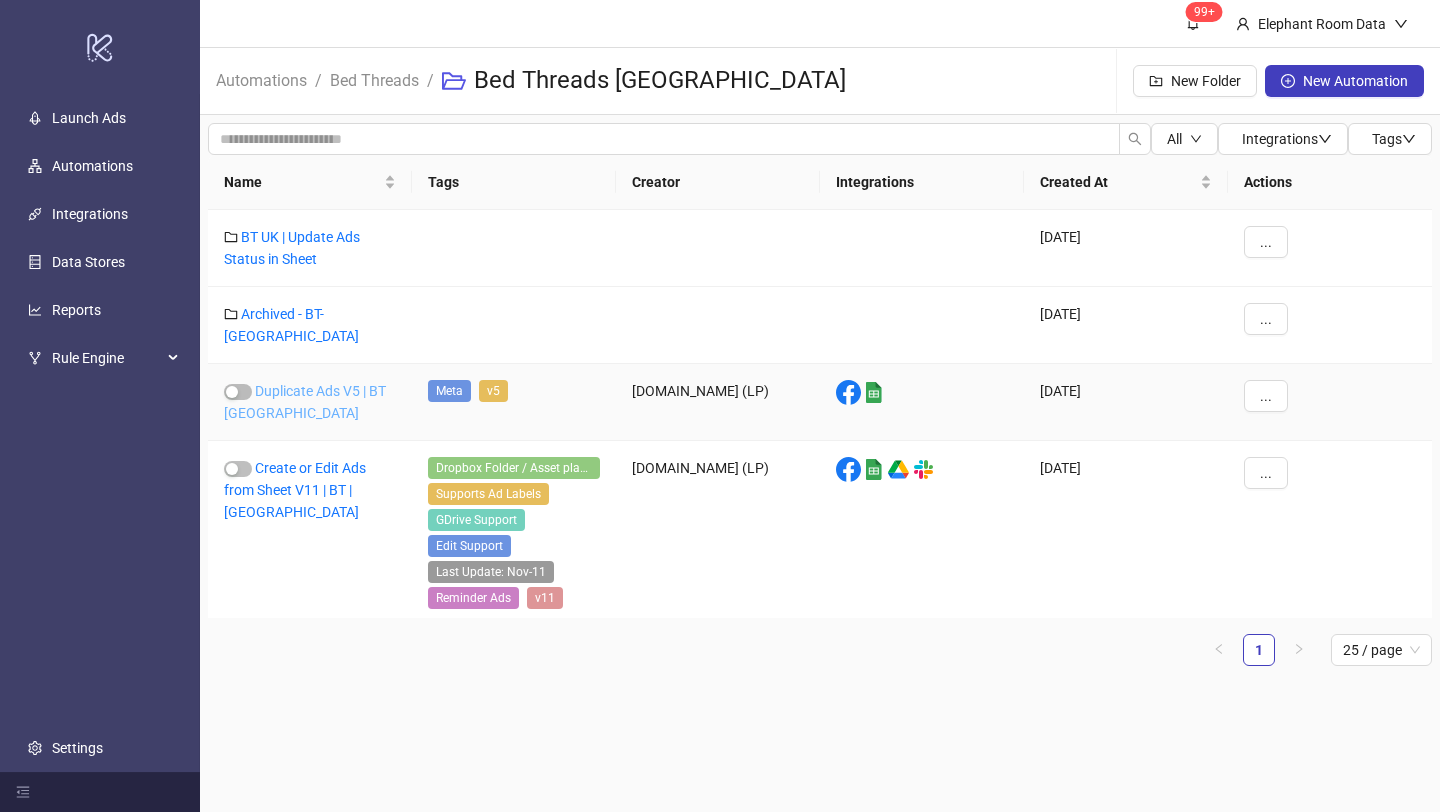 click on "Duplicate Ads V5 | BT [GEOGRAPHIC_DATA]" at bounding box center [305, 402] 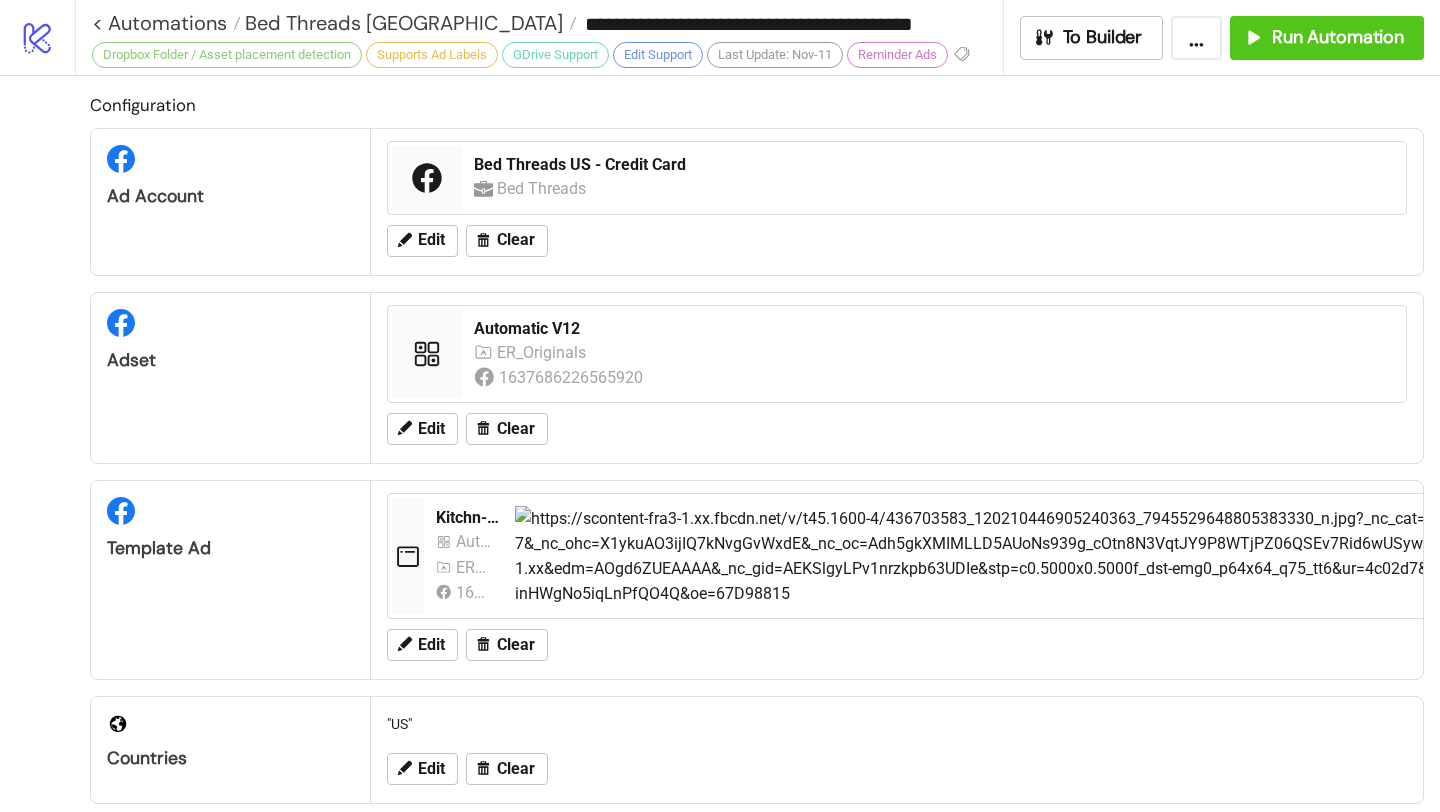 type on "**********" 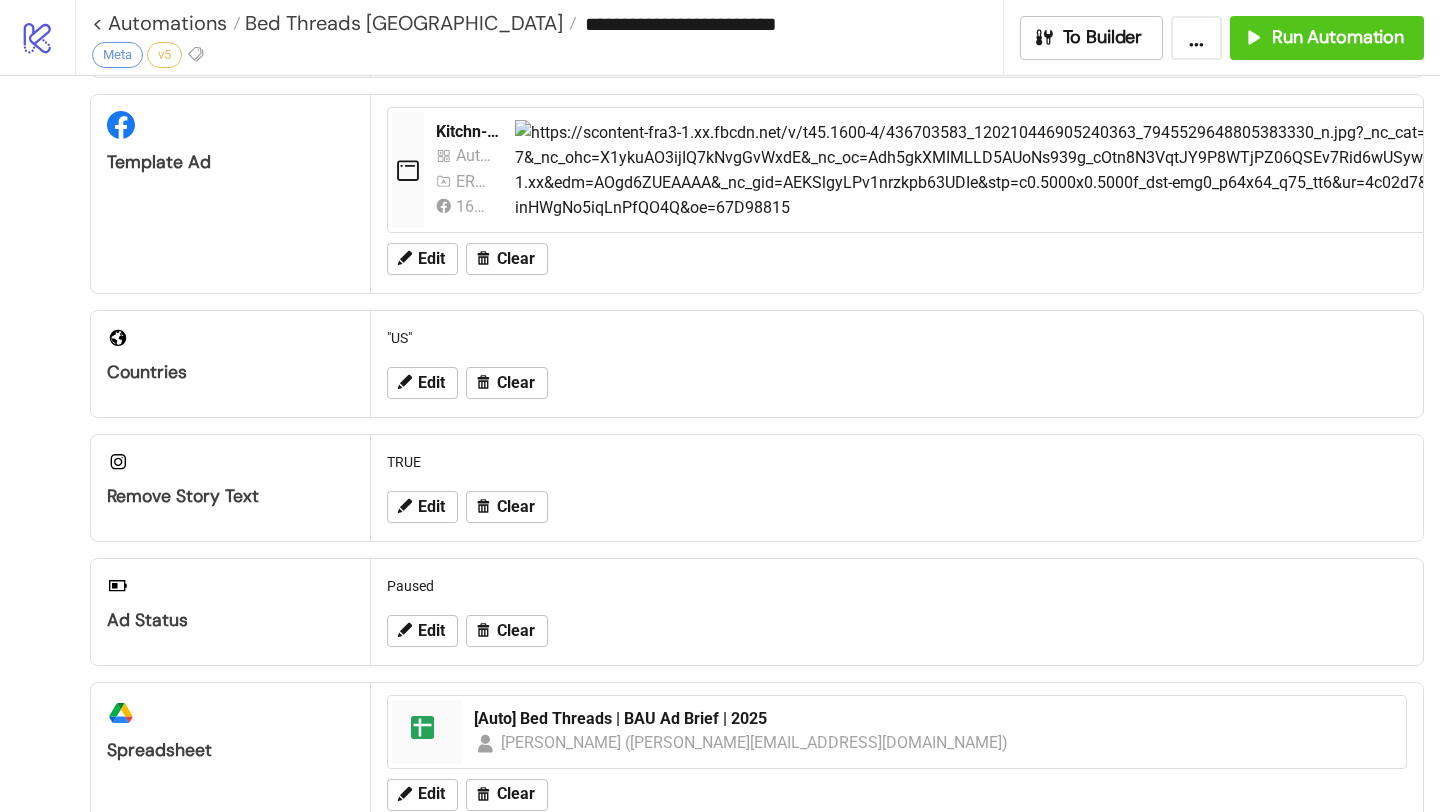 scroll, scrollTop: 556, scrollLeft: 0, axis: vertical 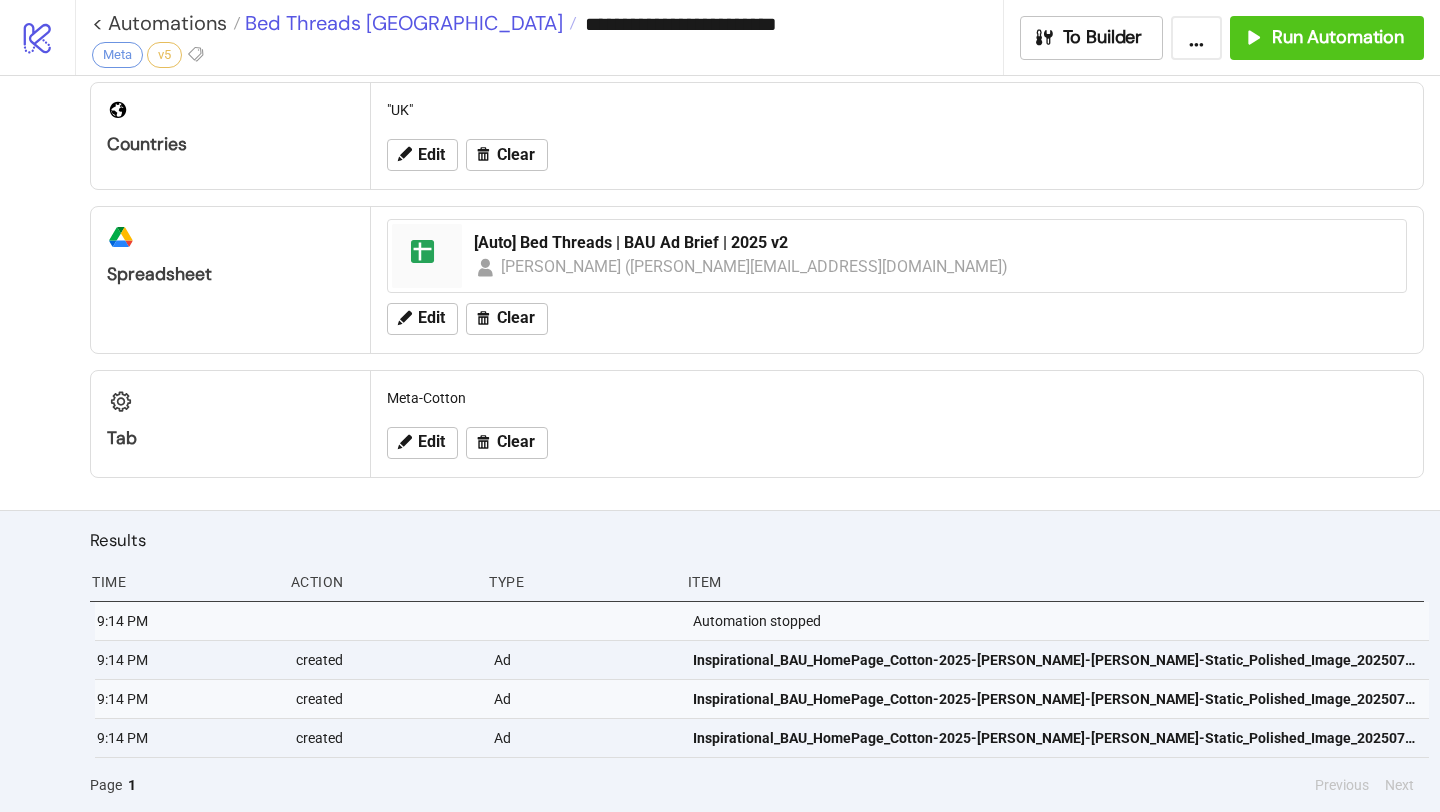 click on "Bed Threads [GEOGRAPHIC_DATA]" at bounding box center (401, 23) 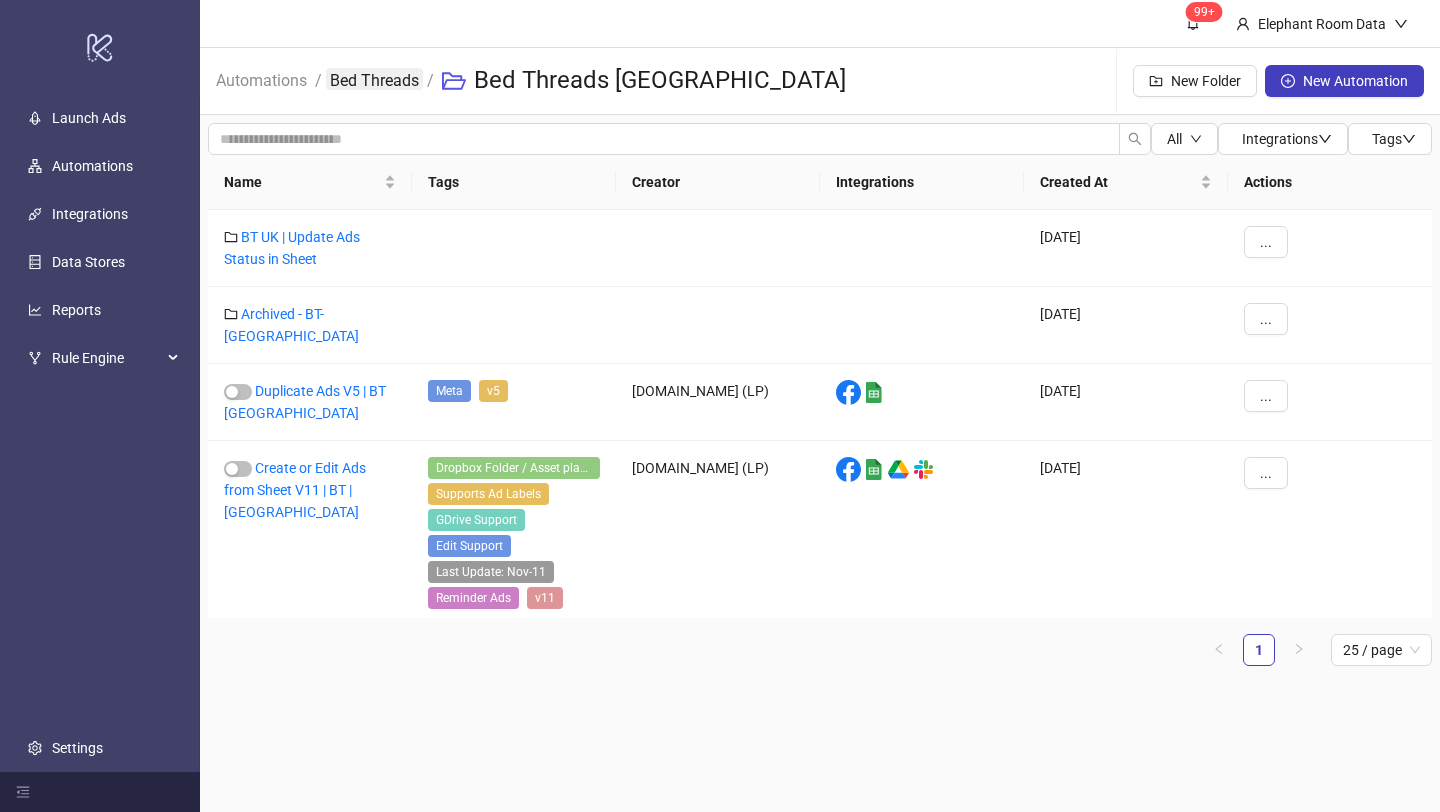 click on "Bed Threads" at bounding box center (374, 79) 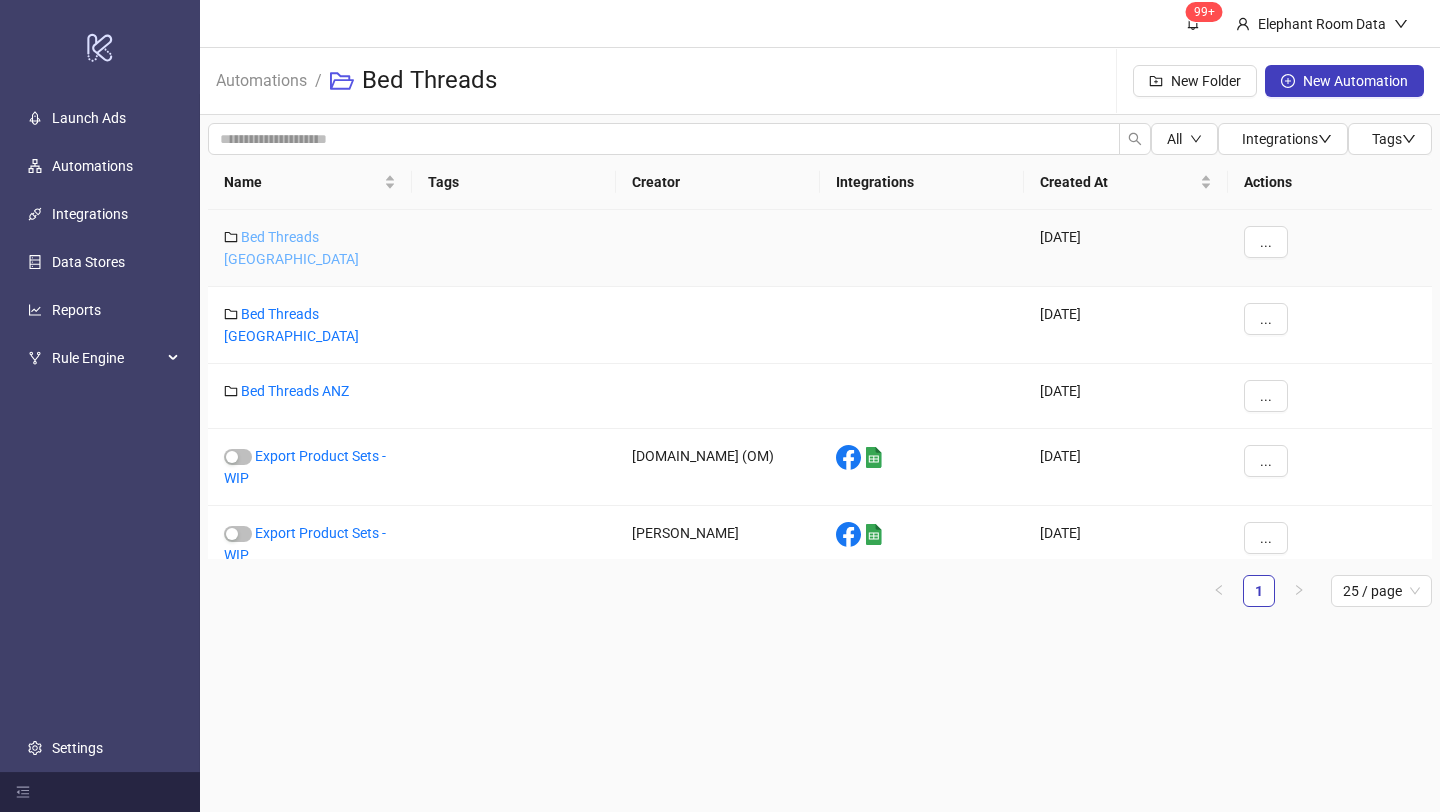 click on "Bed Threads [GEOGRAPHIC_DATA]" at bounding box center [291, 248] 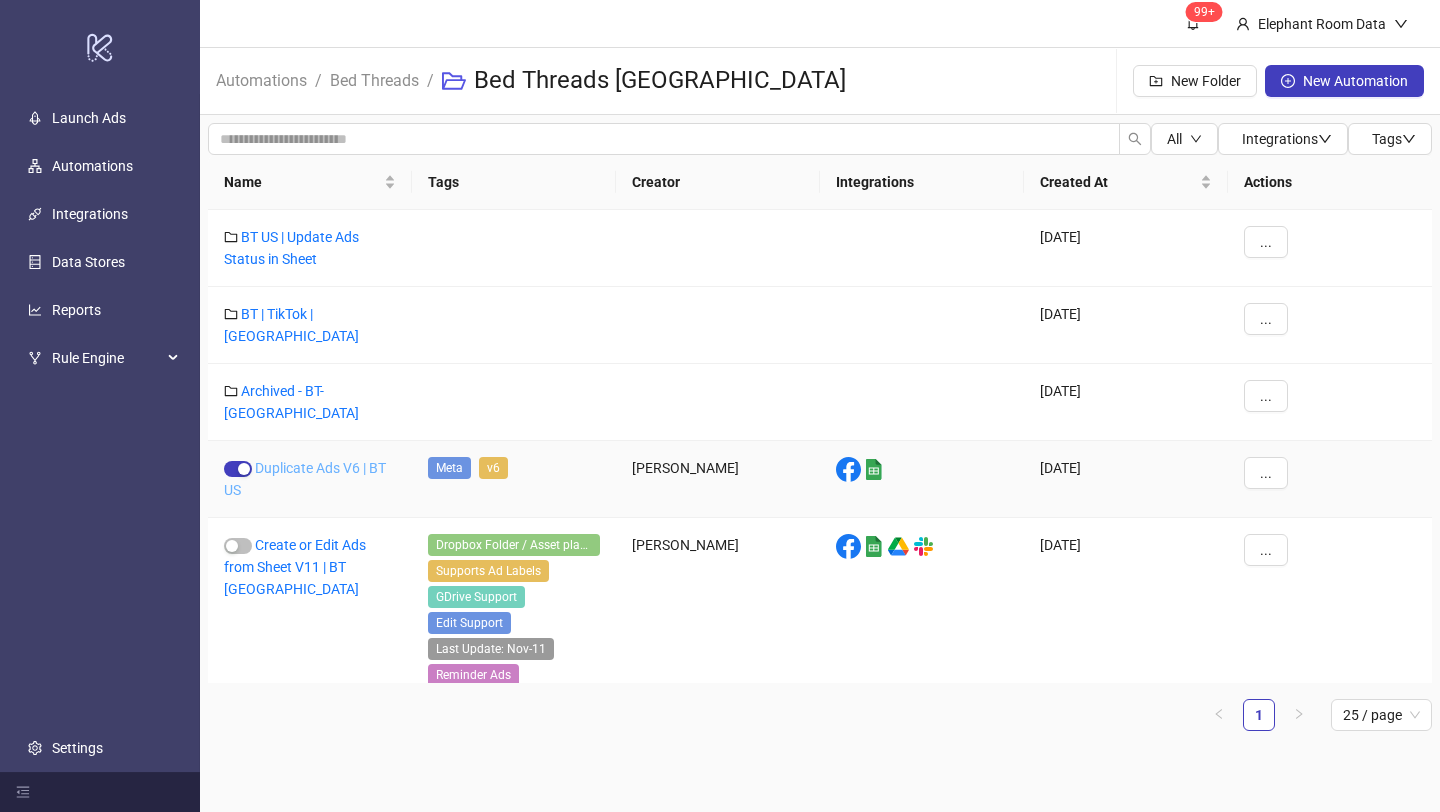 click on "Duplicate Ads V6 | BT US" at bounding box center (305, 479) 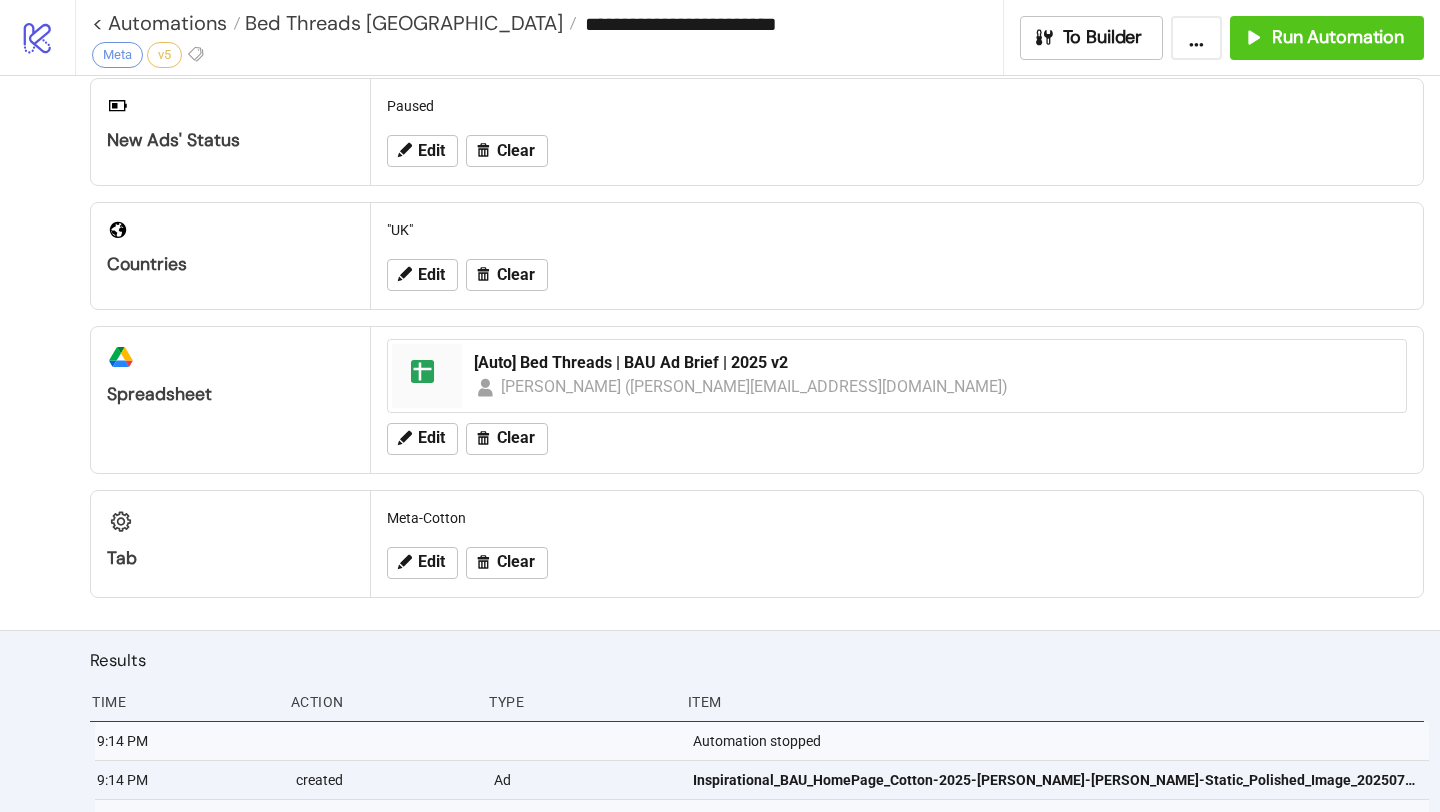 type on "**********" 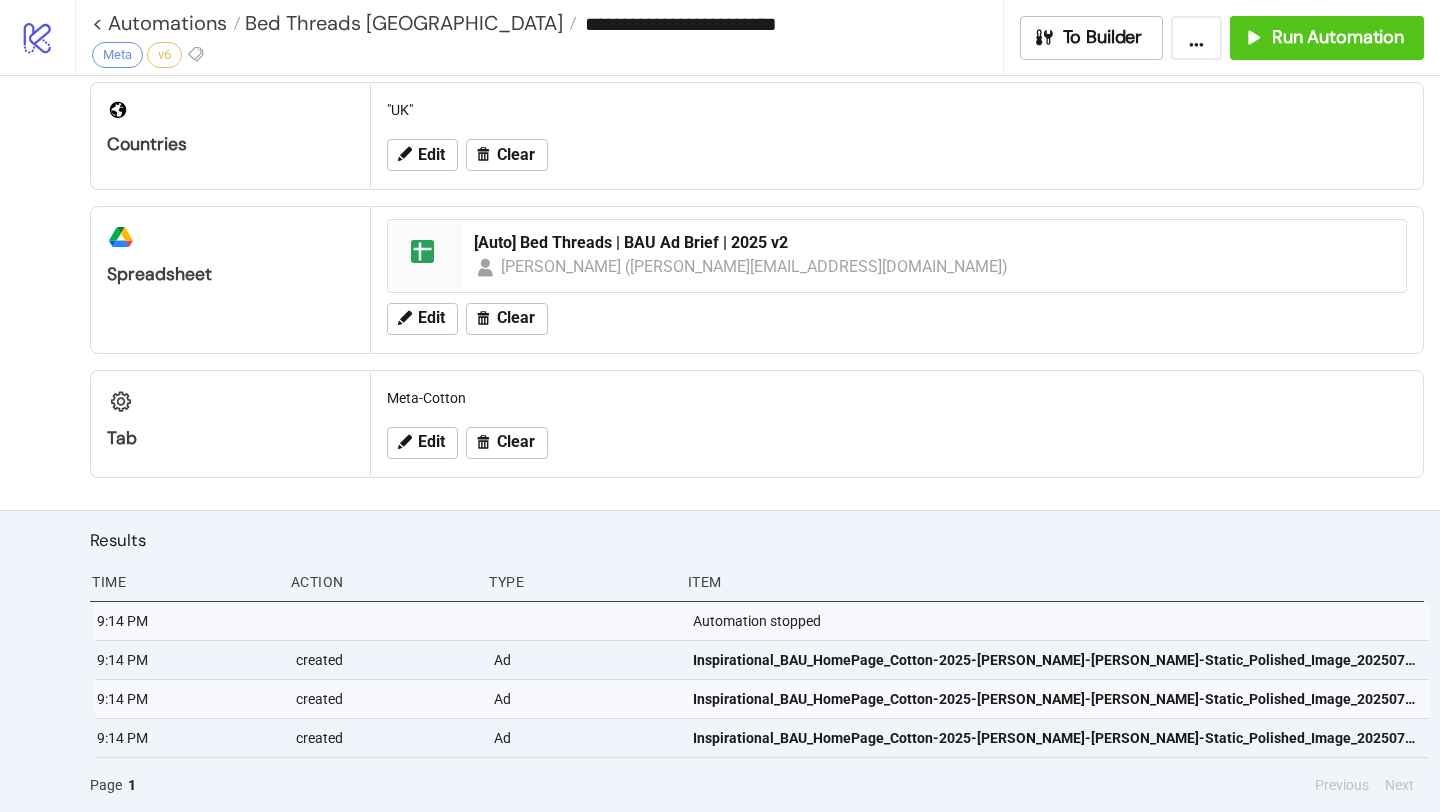 scroll, scrollTop: 478, scrollLeft: 0, axis: vertical 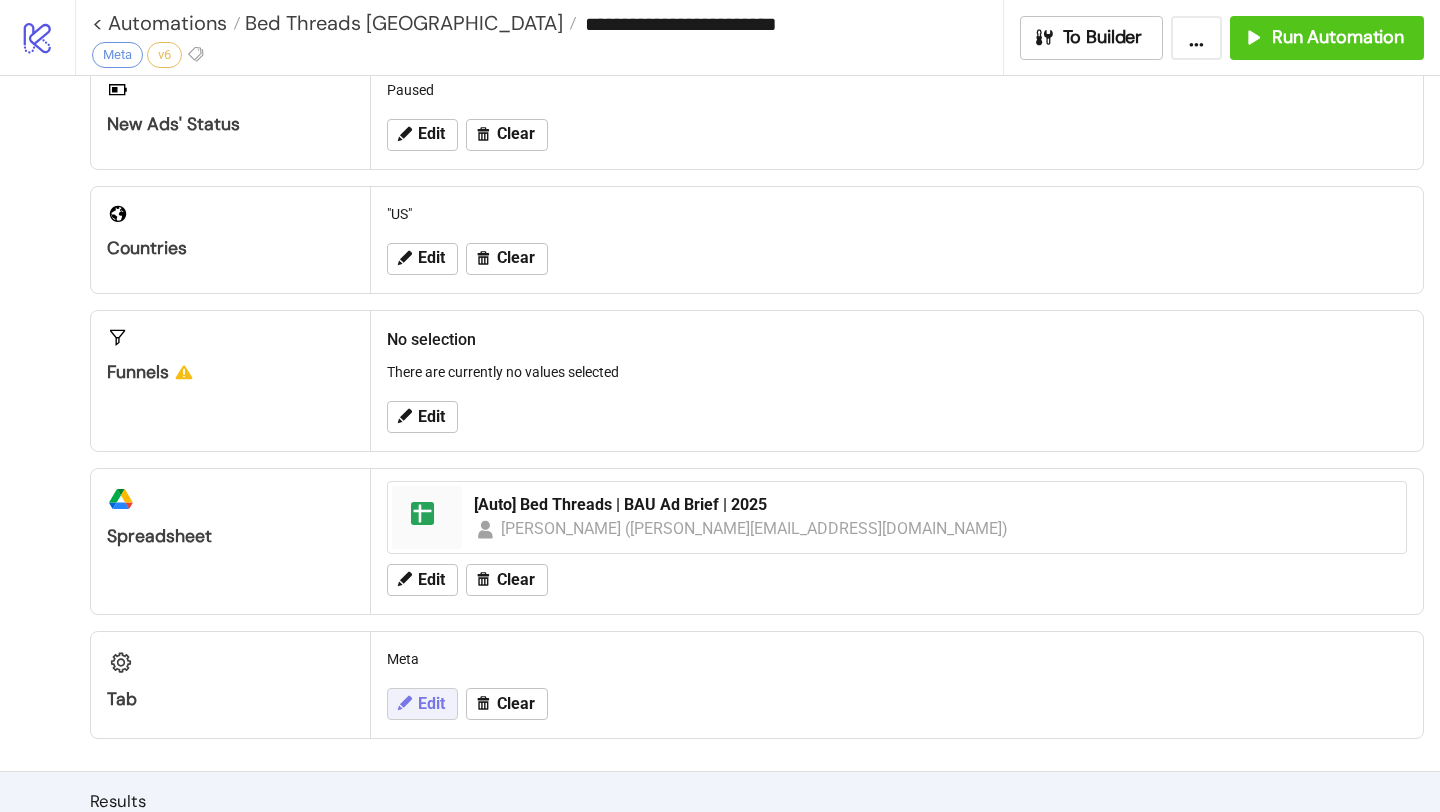 click on "Edit" at bounding box center [431, 704] 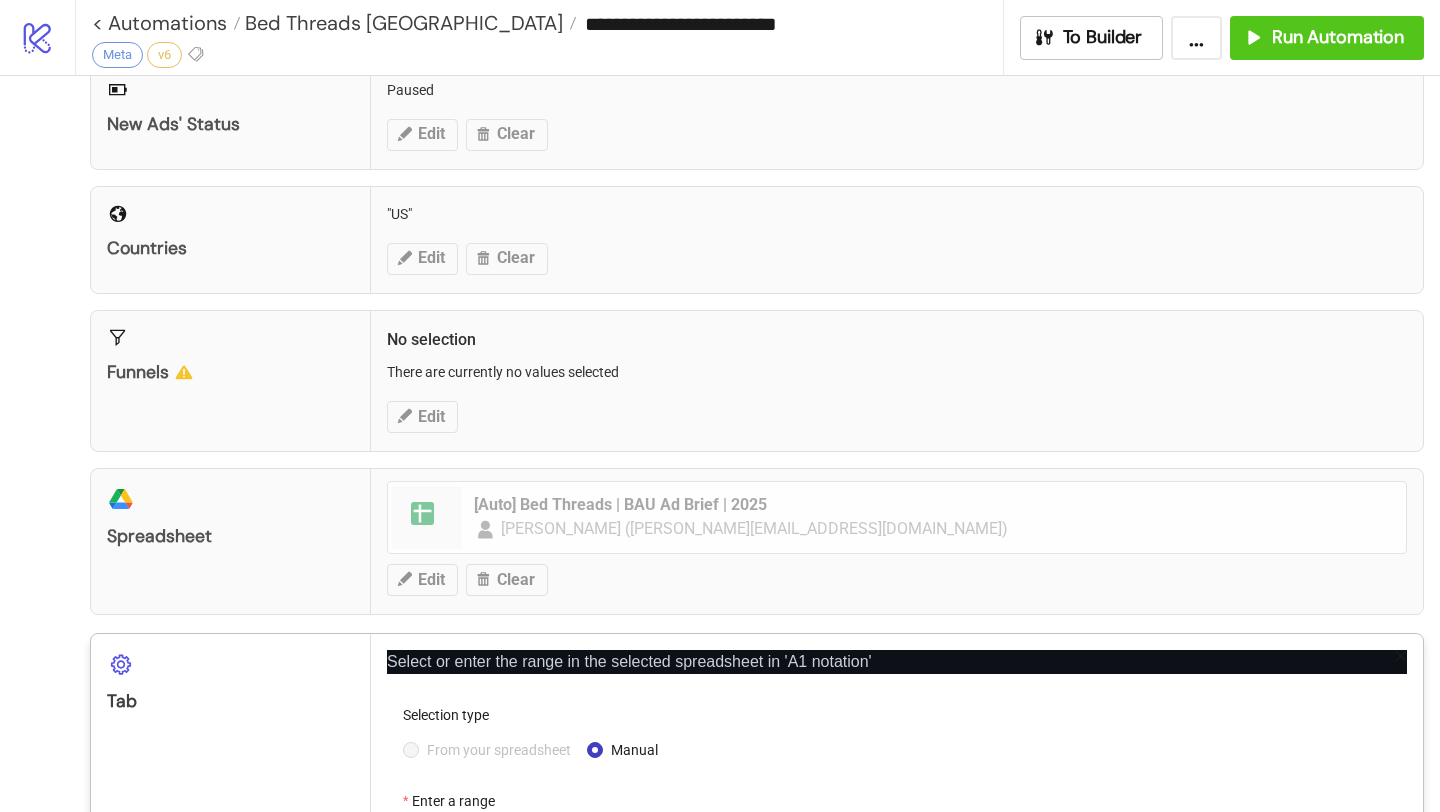 scroll, scrollTop: 634, scrollLeft: 0, axis: vertical 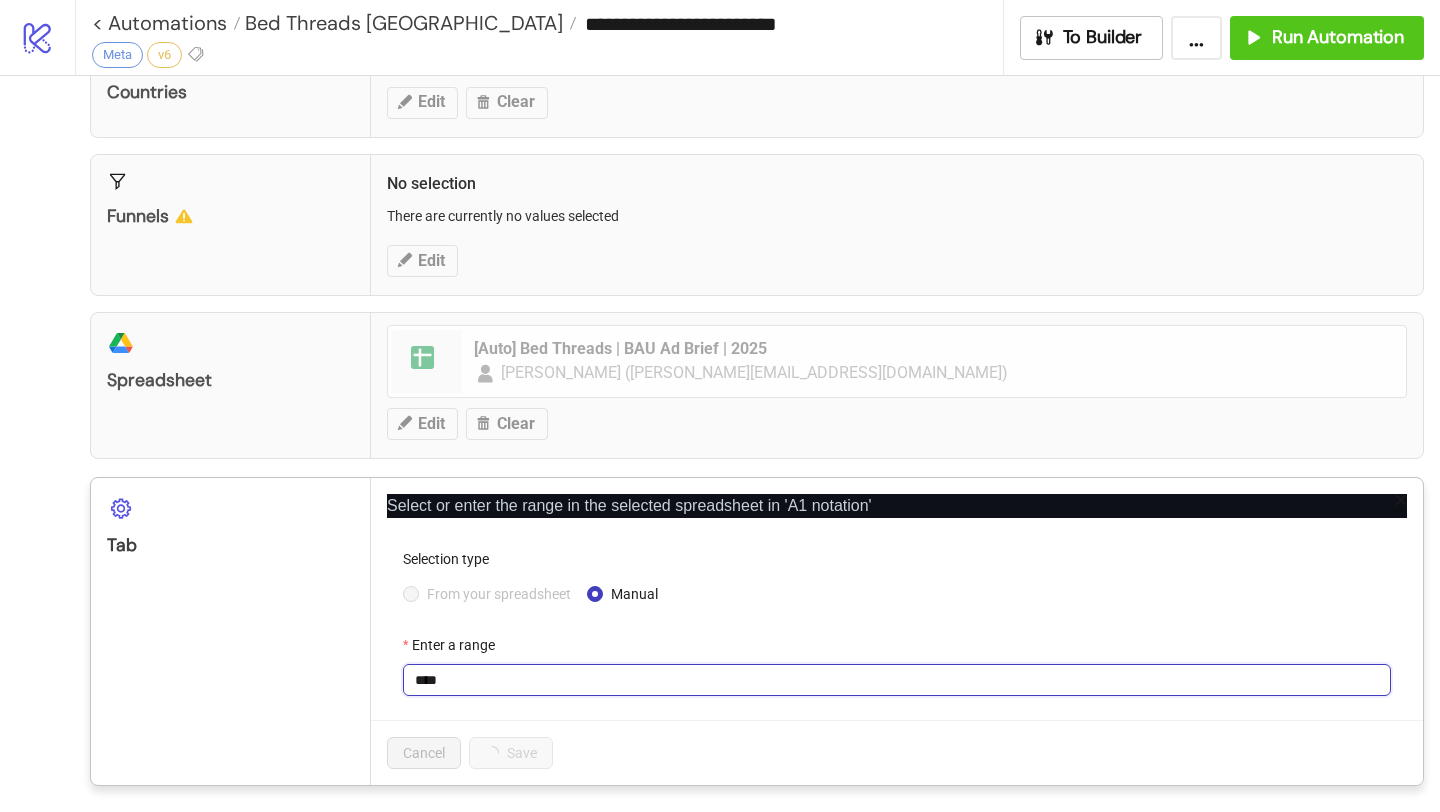 click on "****" at bounding box center (897, 680) 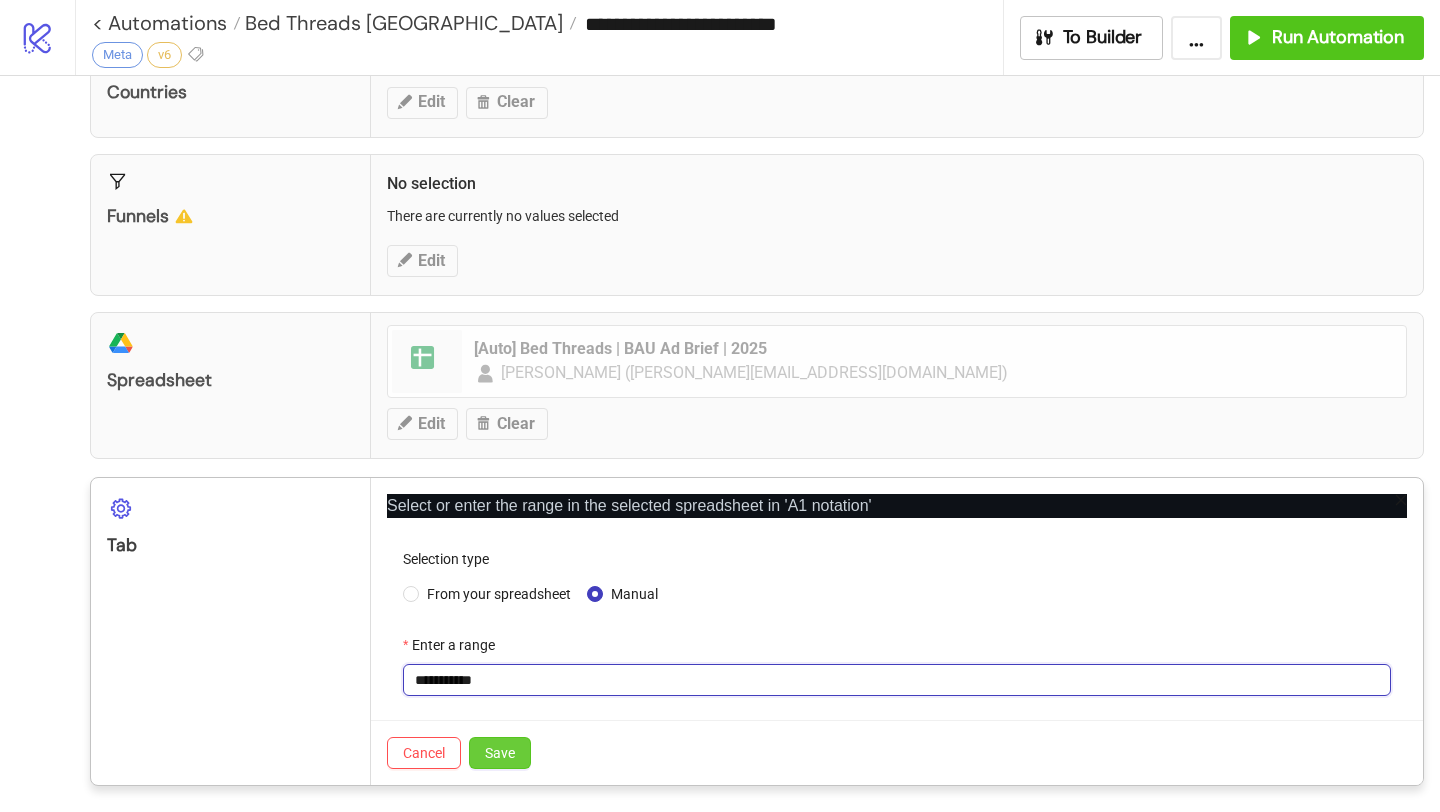 type on "**********" 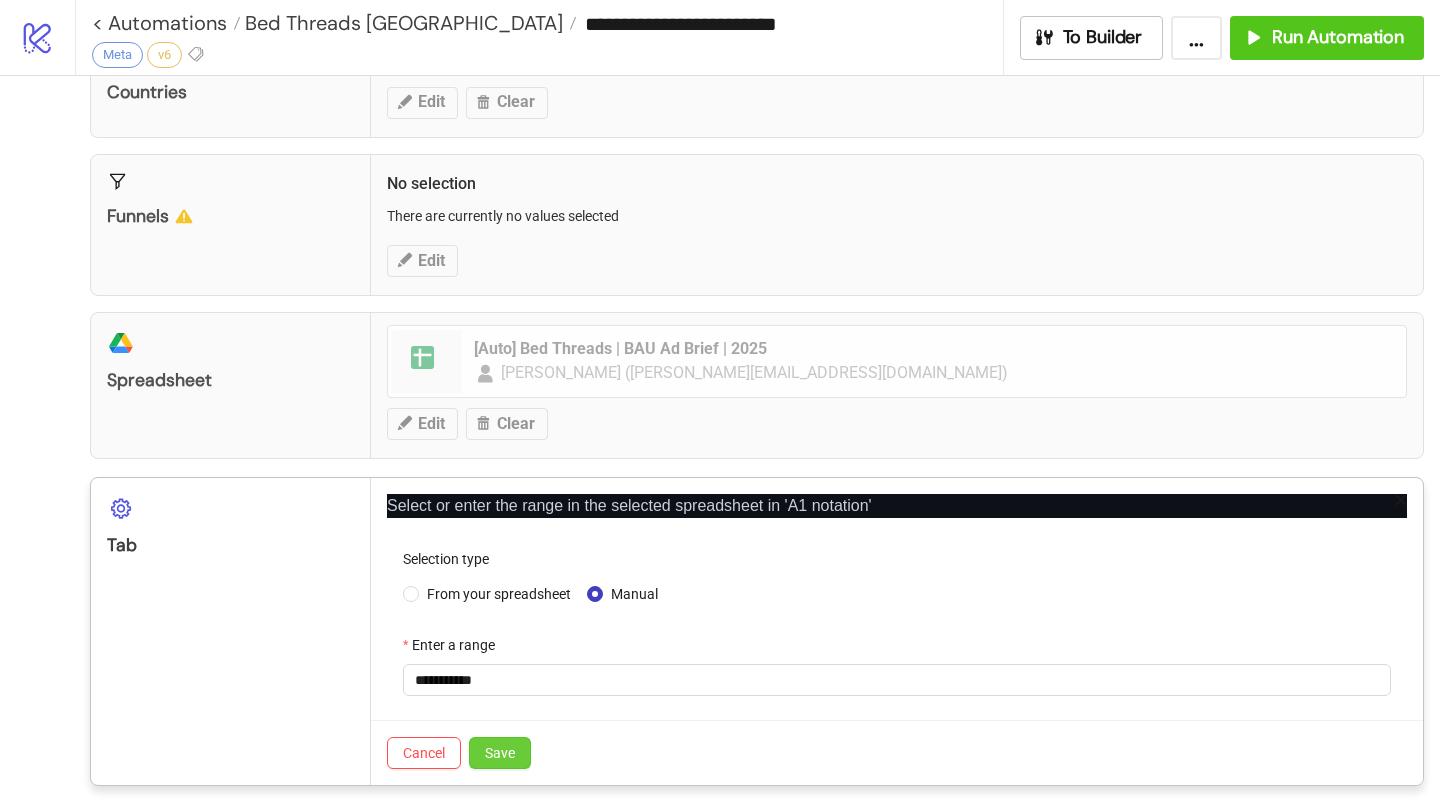 click on "Save" at bounding box center [500, 753] 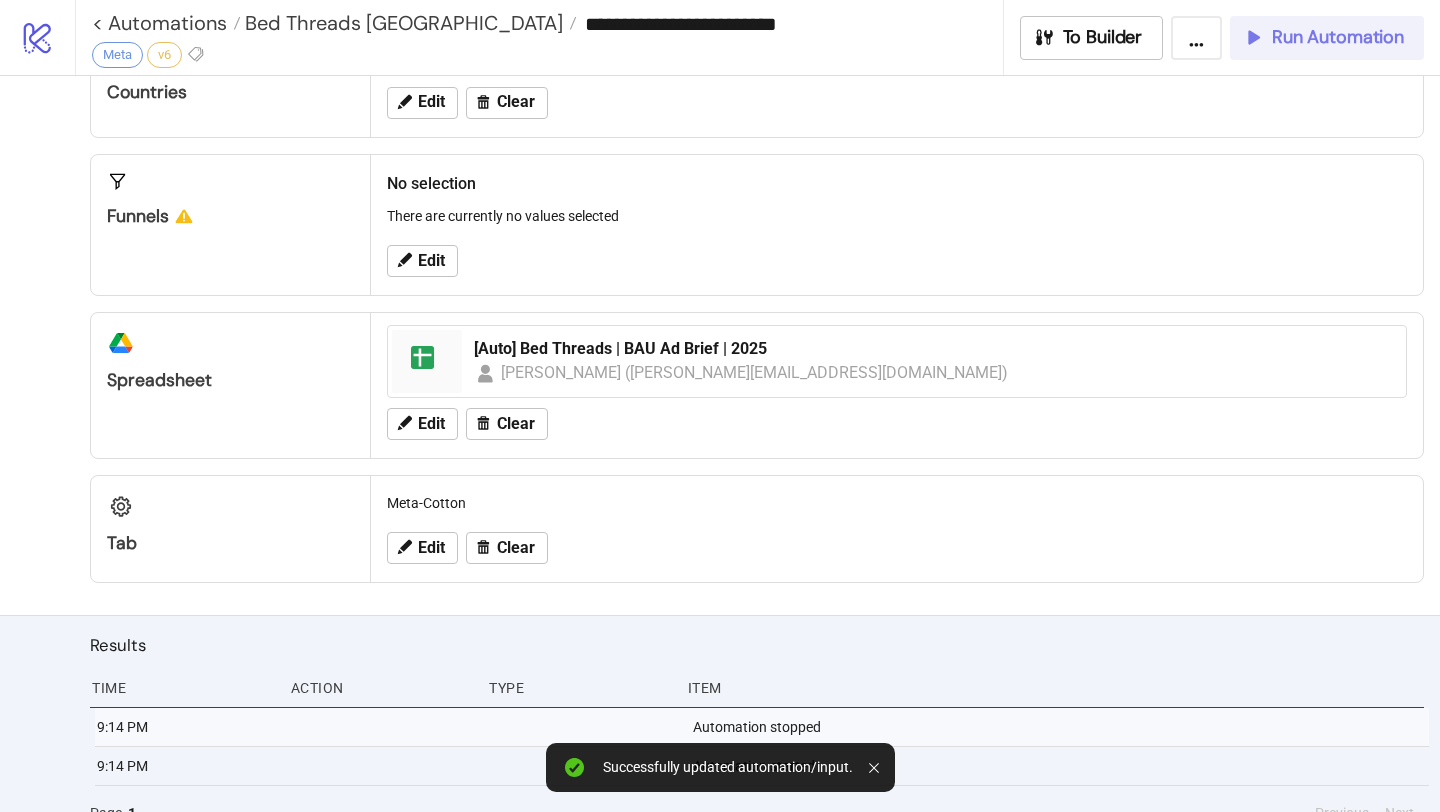 click on "Run Automation" at bounding box center [1338, 37] 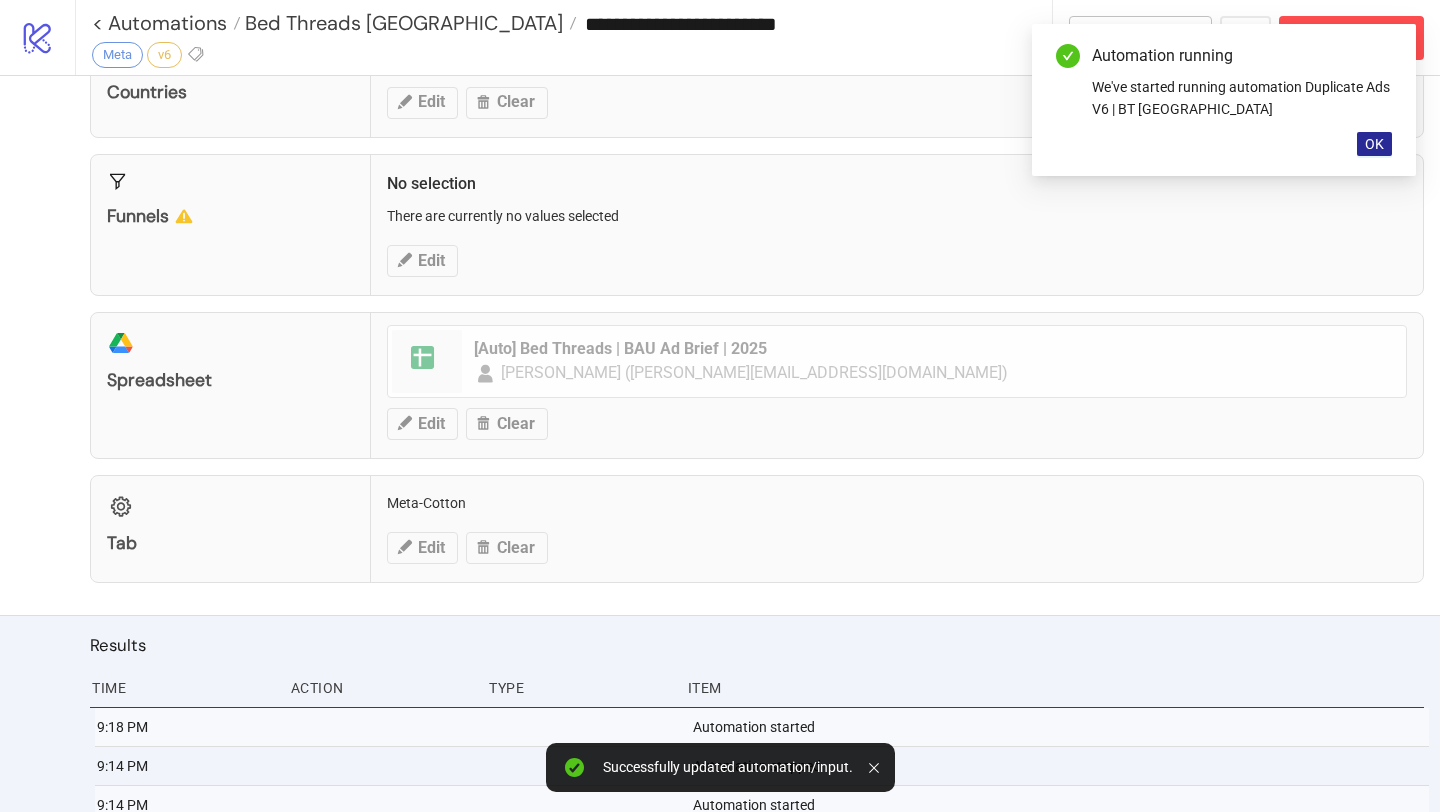 click on "OK" at bounding box center (1374, 144) 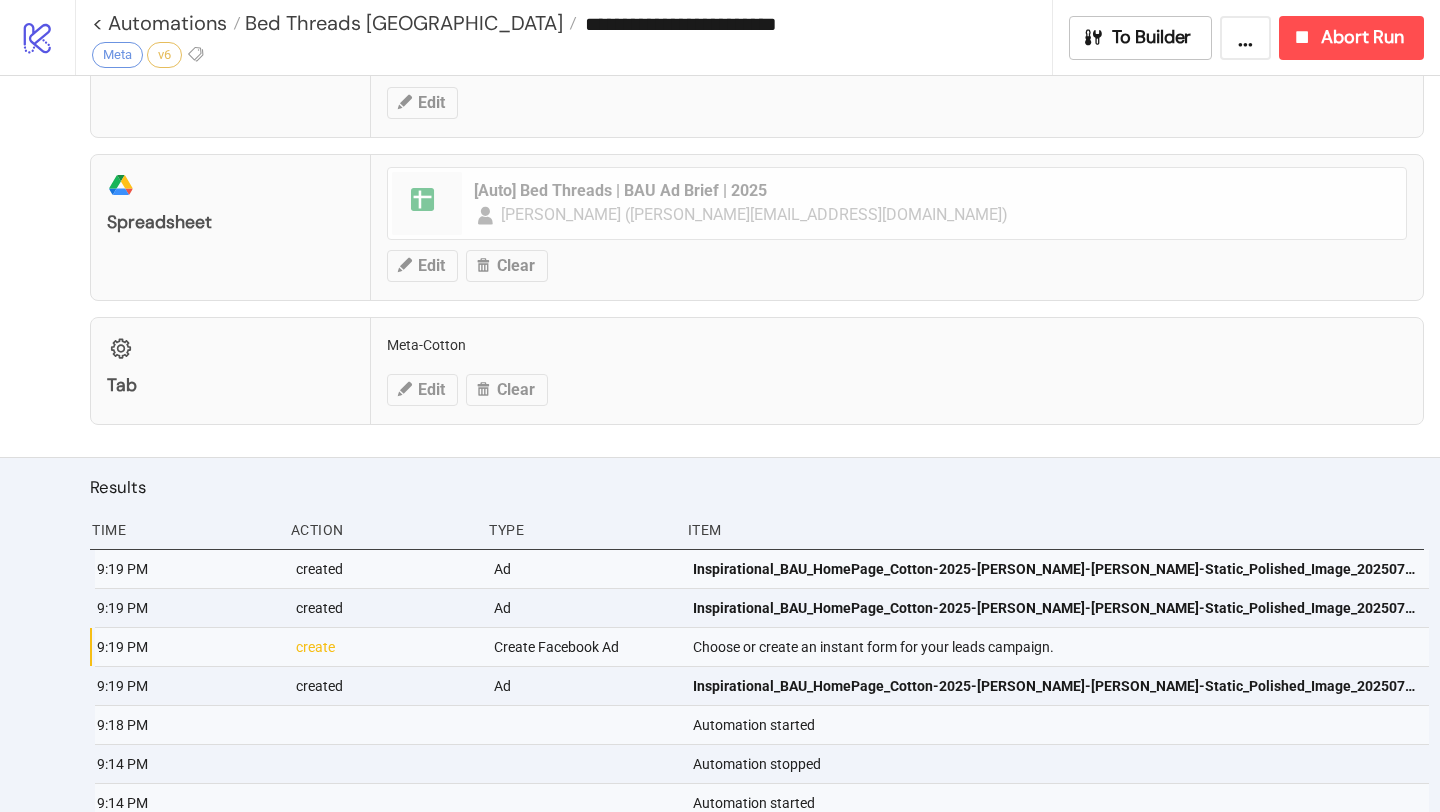 scroll, scrollTop: 857, scrollLeft: 0, axis: vertical 